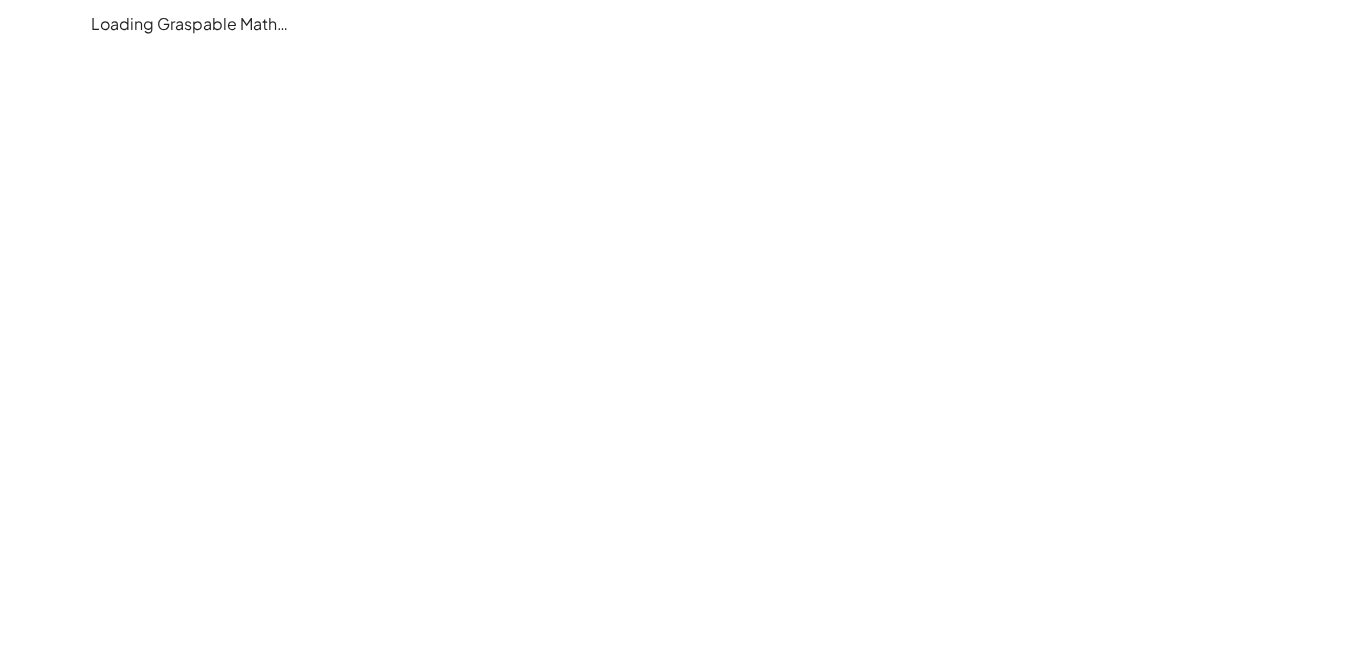 scroll, scrollTop: 0, scrollLeft: 0, axis: both 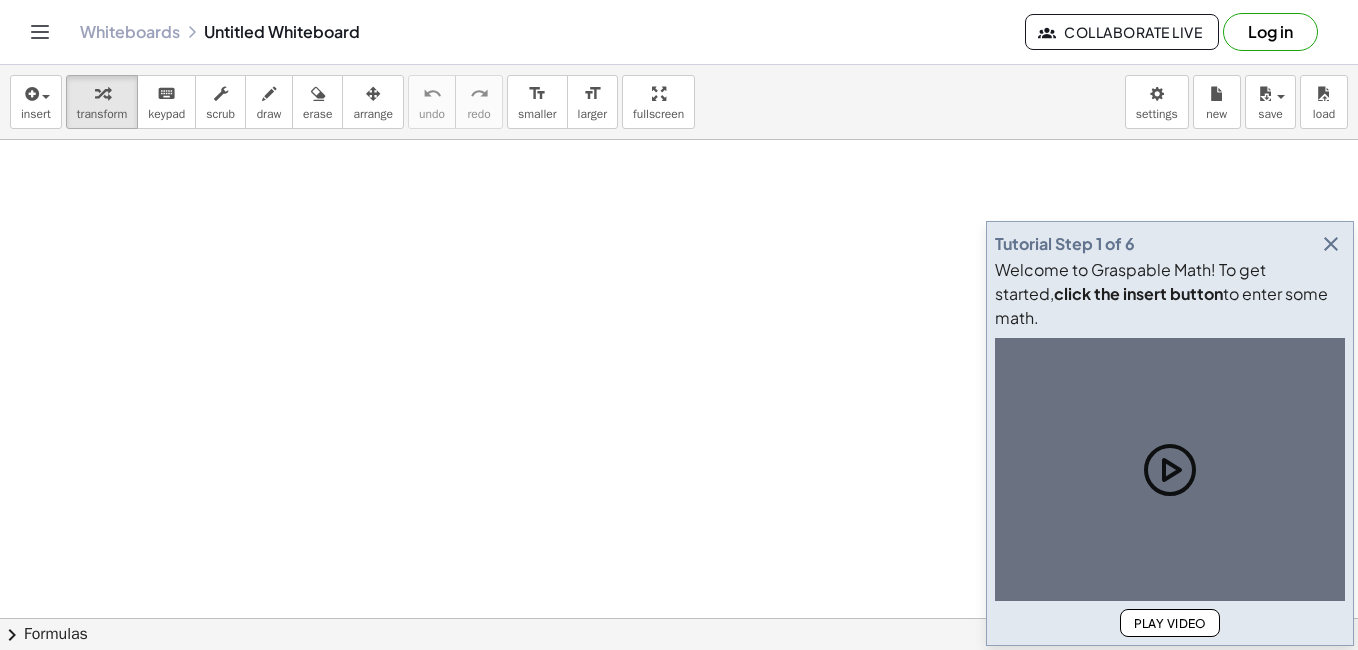 click at bounding box center (1331, 244) 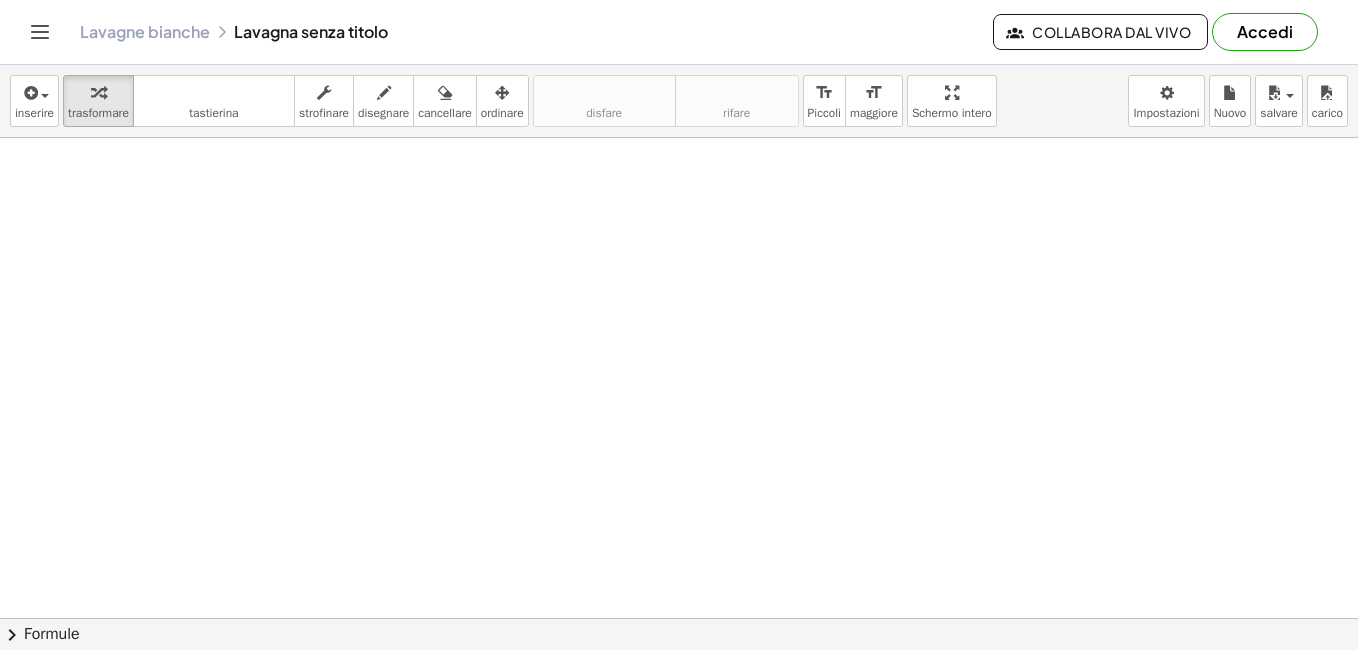 scroll, scrollTop: 400, scrollLeft: 0, axis: vertical 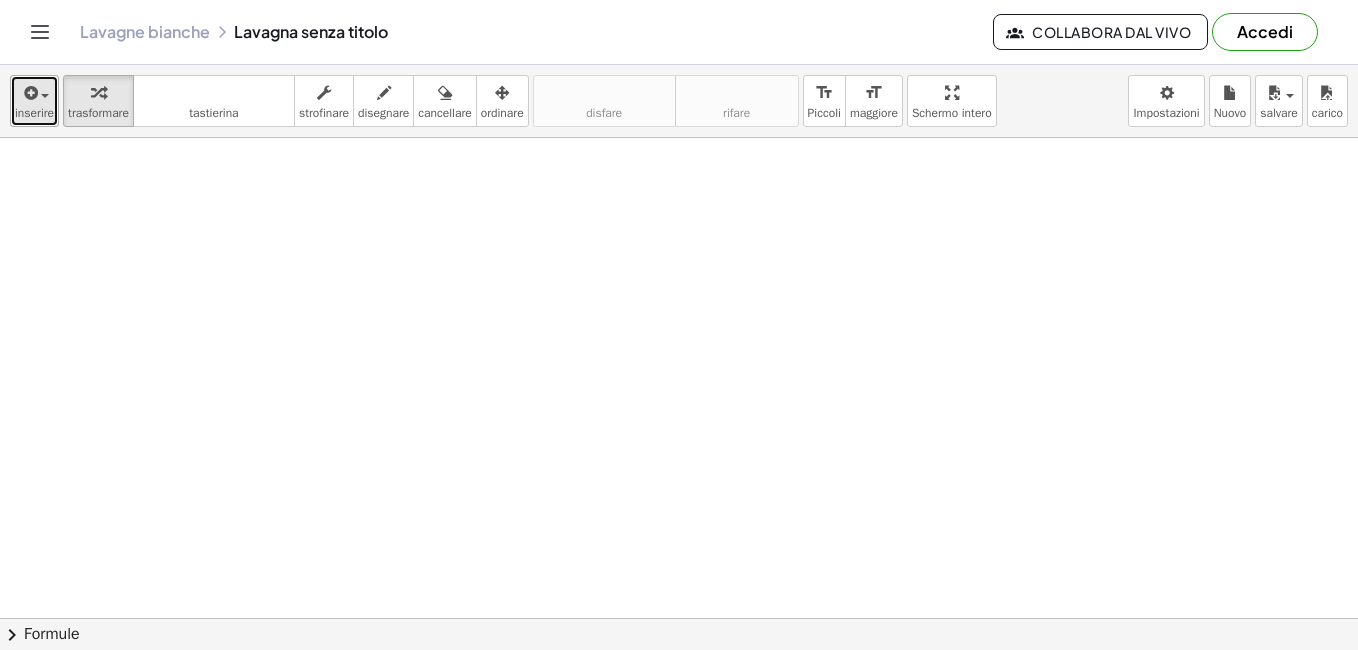 click at bounding box center (29, 93) 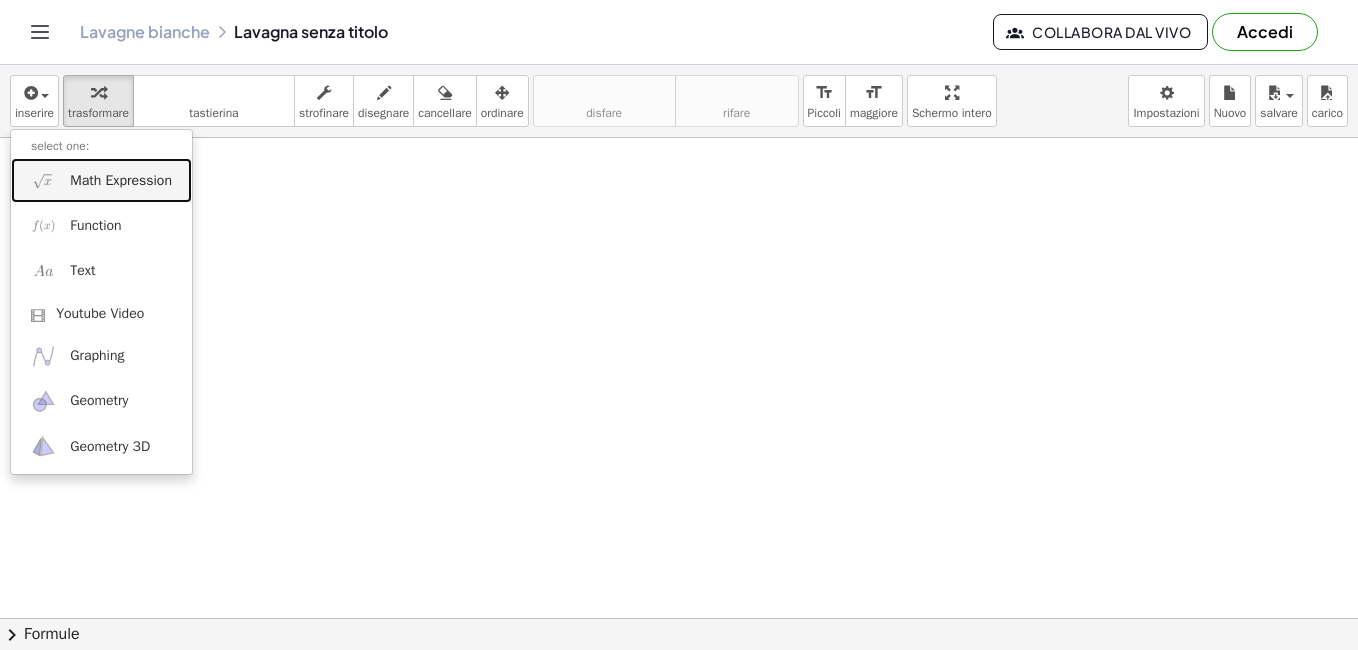 click on "Math Expression" at bounding box center (121, 181) 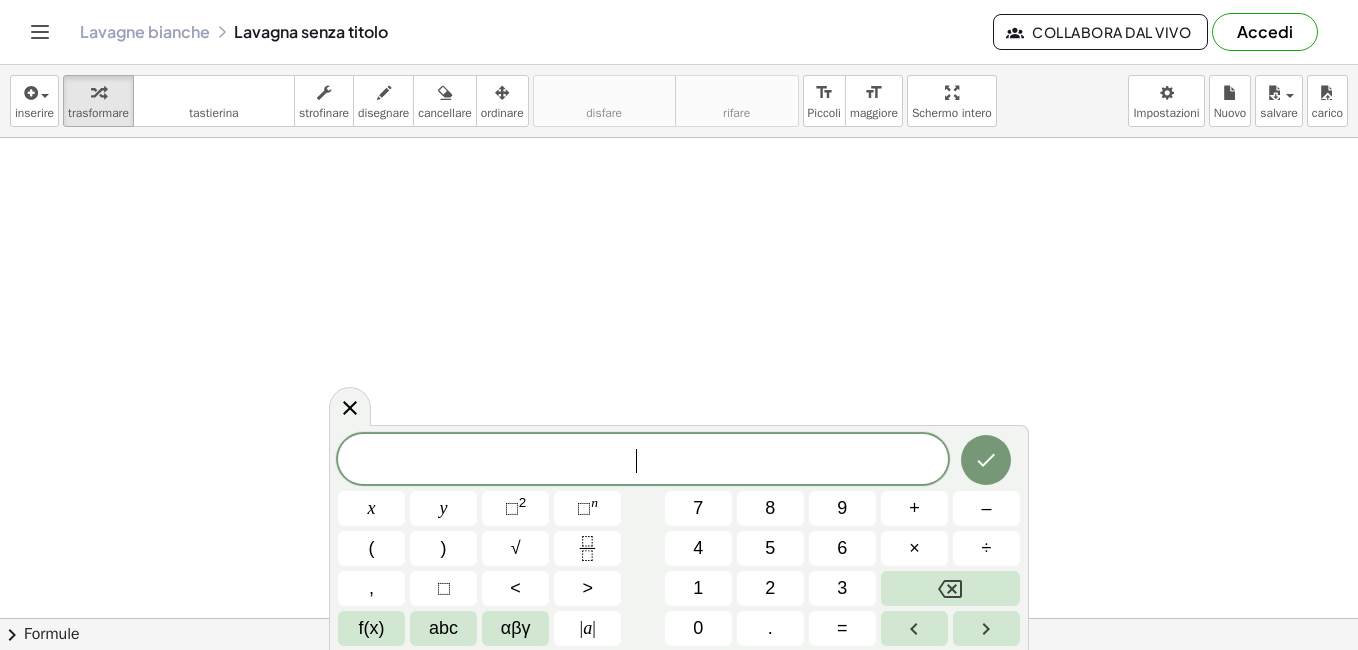drag, startPoint x: 575, startPoint y: 446, endPoint x: 564, endPoint y: 452, distance: 12.529964 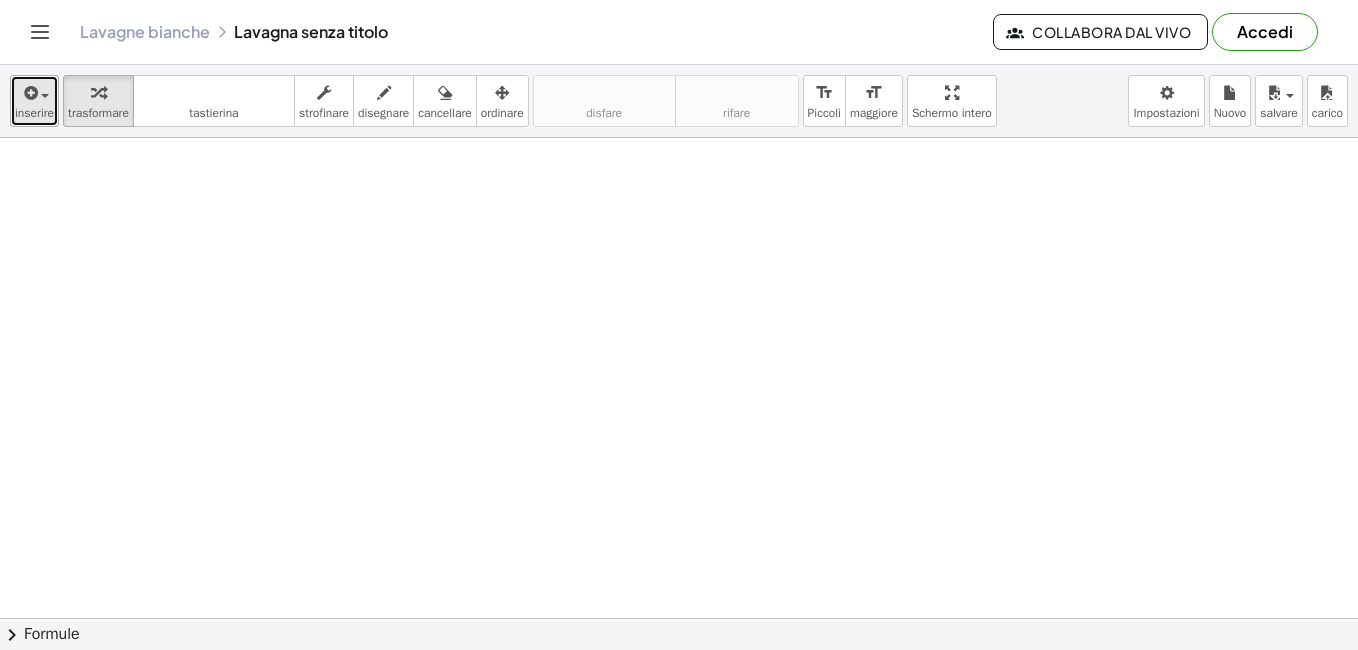 click at bounding box center [29, 93] 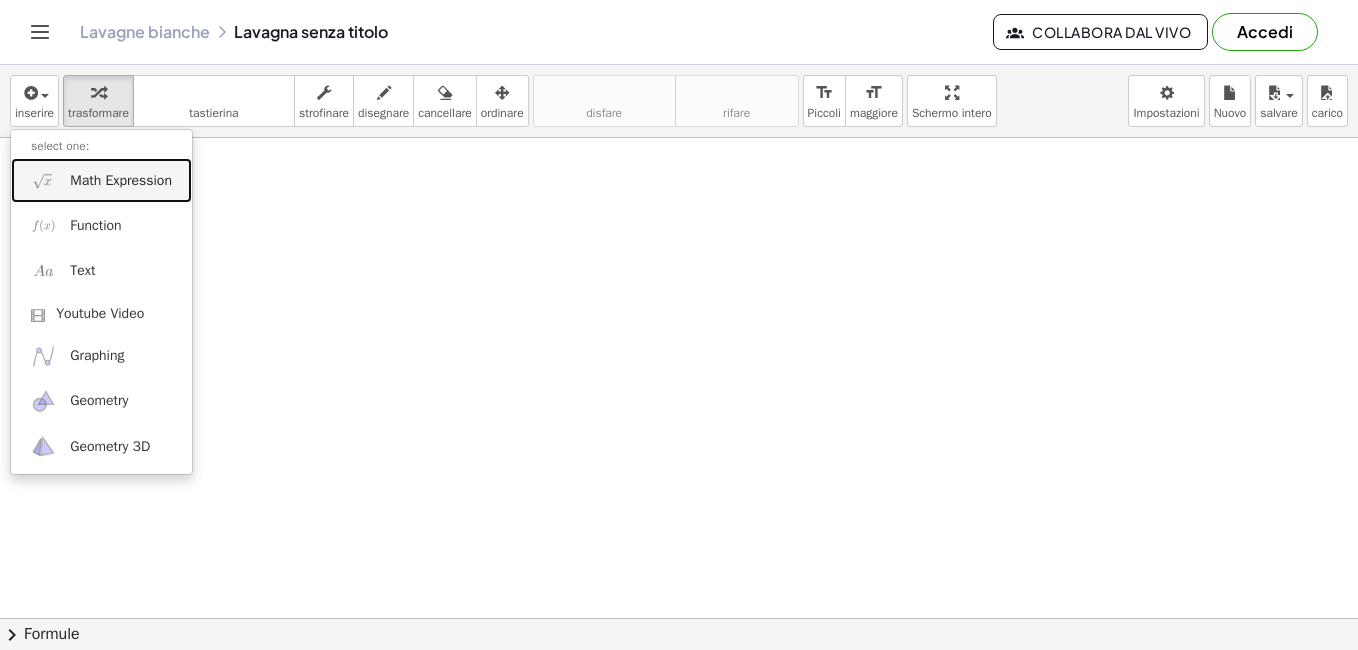 click on "Math Expression" at bounding box center [121, 181] 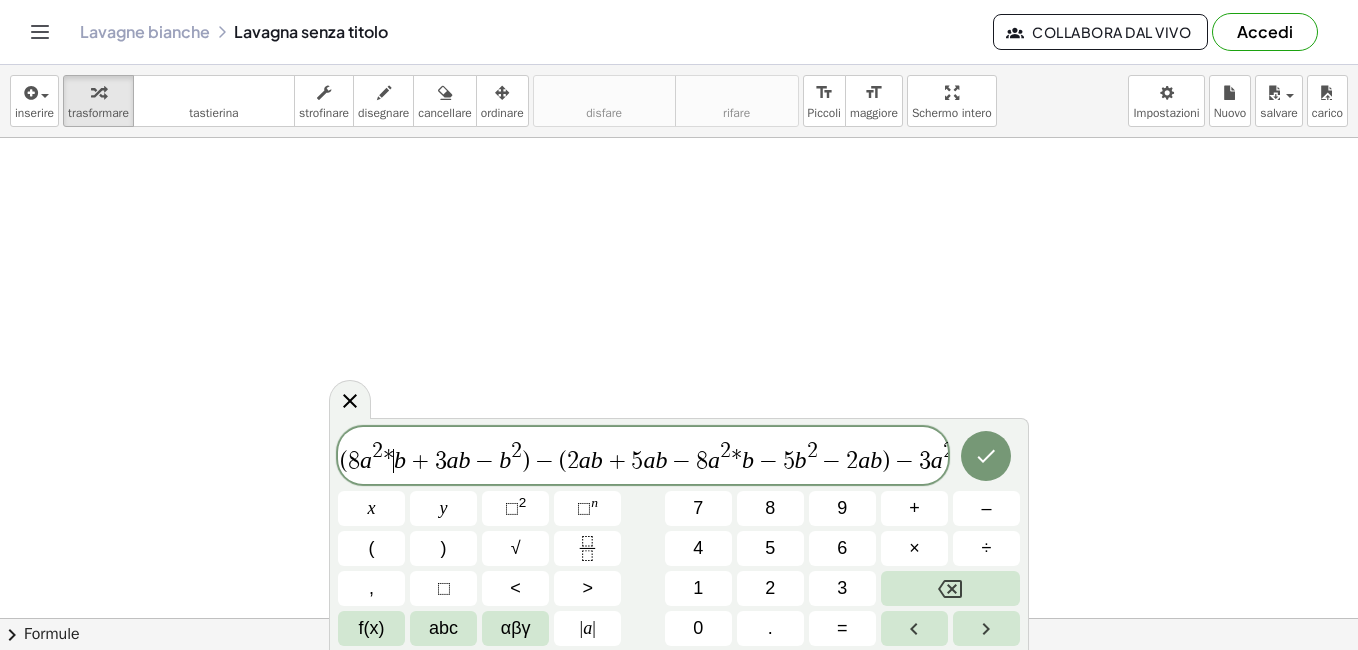 click on "b" at bounding box center (400, 460) 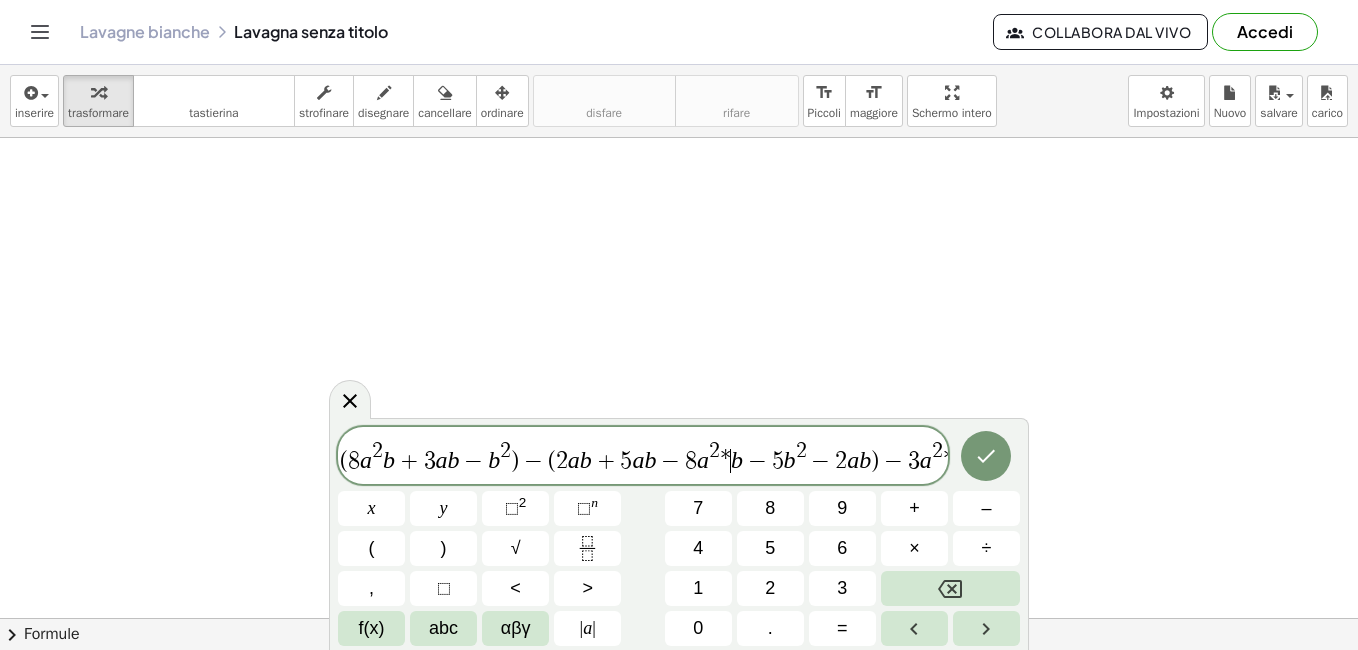 click on "*" at bounding box center (725, 461) 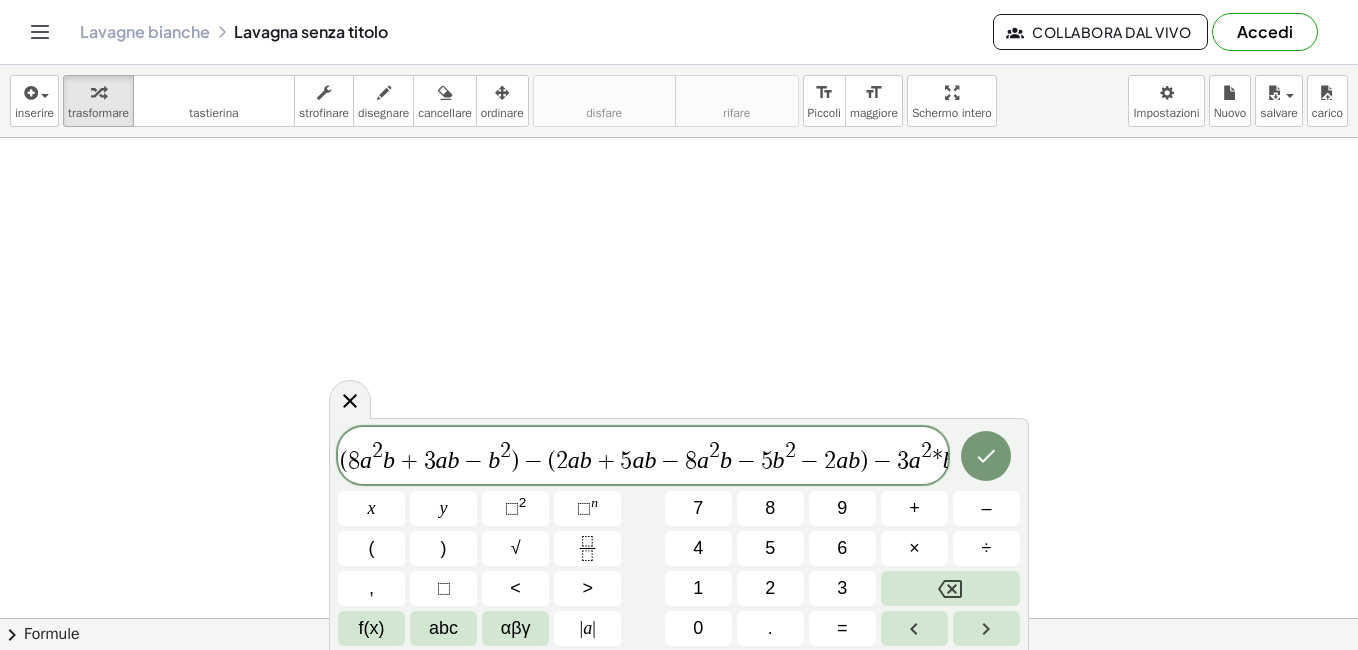click on "*" at bounding box center (937, 461) 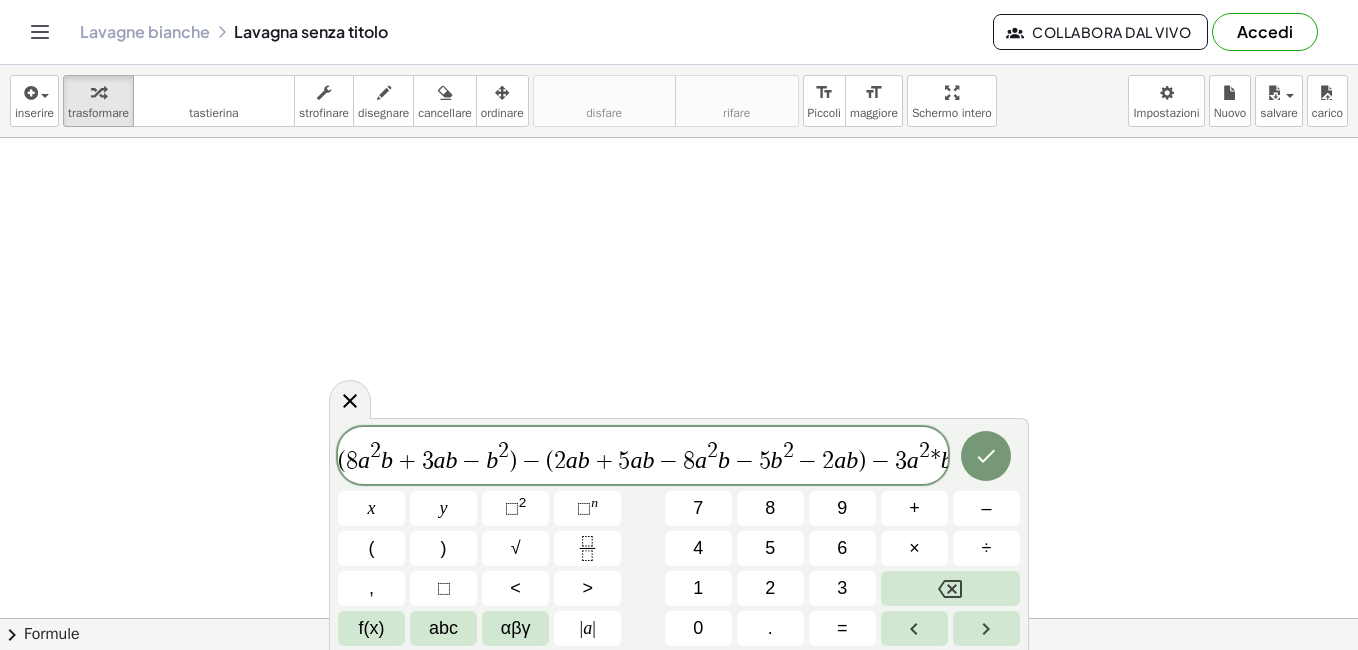click on "( 8 a 2 b + 3 a b − b 2 ) − ( 2 a b + 5 a b − 8 a 2 b − 5 b 2 − 2 a b ) − 3 a 2 ​ * b + 8 a b − 3 b 2 x y ⬚ 2 ⬚ n 7 8 9 + – ( ) √ 4 5 6 × ÷ , ⬚ < > 1 2 3 f(x) abc αβγ | a | 0 . =" at bounding box center (679, 536) 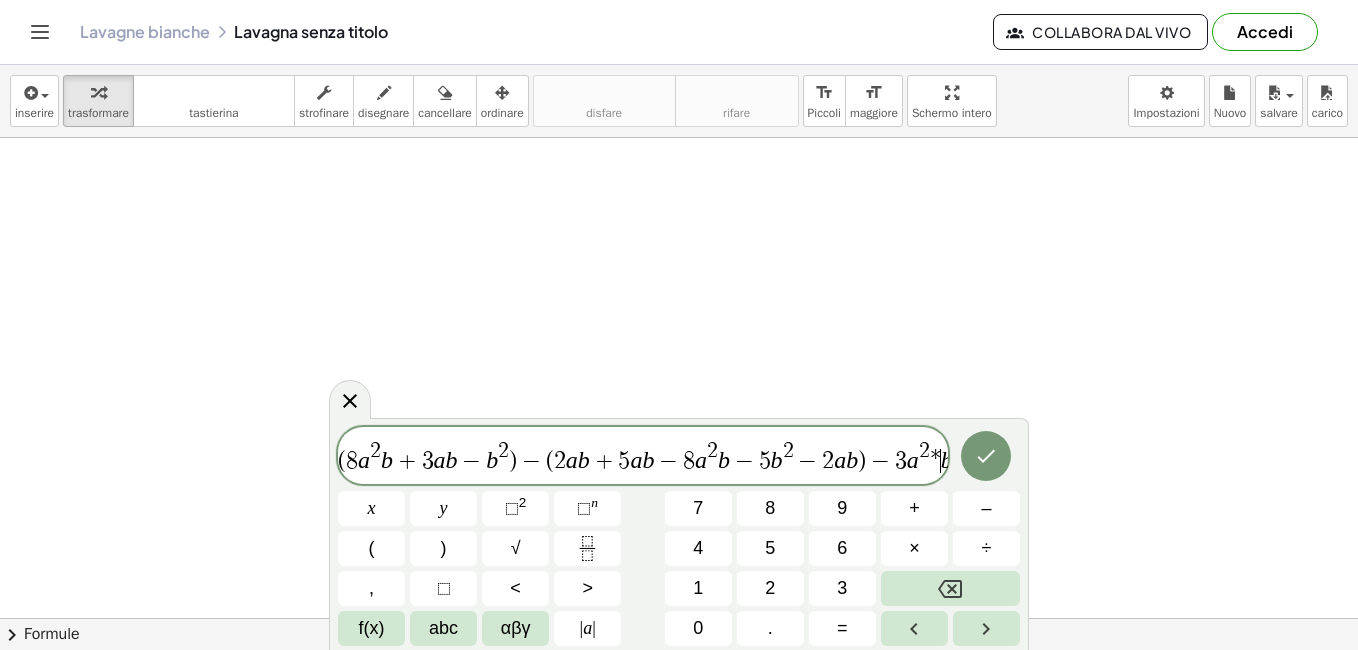 click on "( 8 a 2 b + 3 a b − b 2 ) − ( 2 a b + 5 a b − 8 a 2 b − 5 b 2 − 2 a b ) − 3 a 2 * ​ b + 8 a b − 3 b 2" at bounding box center [643, 457] 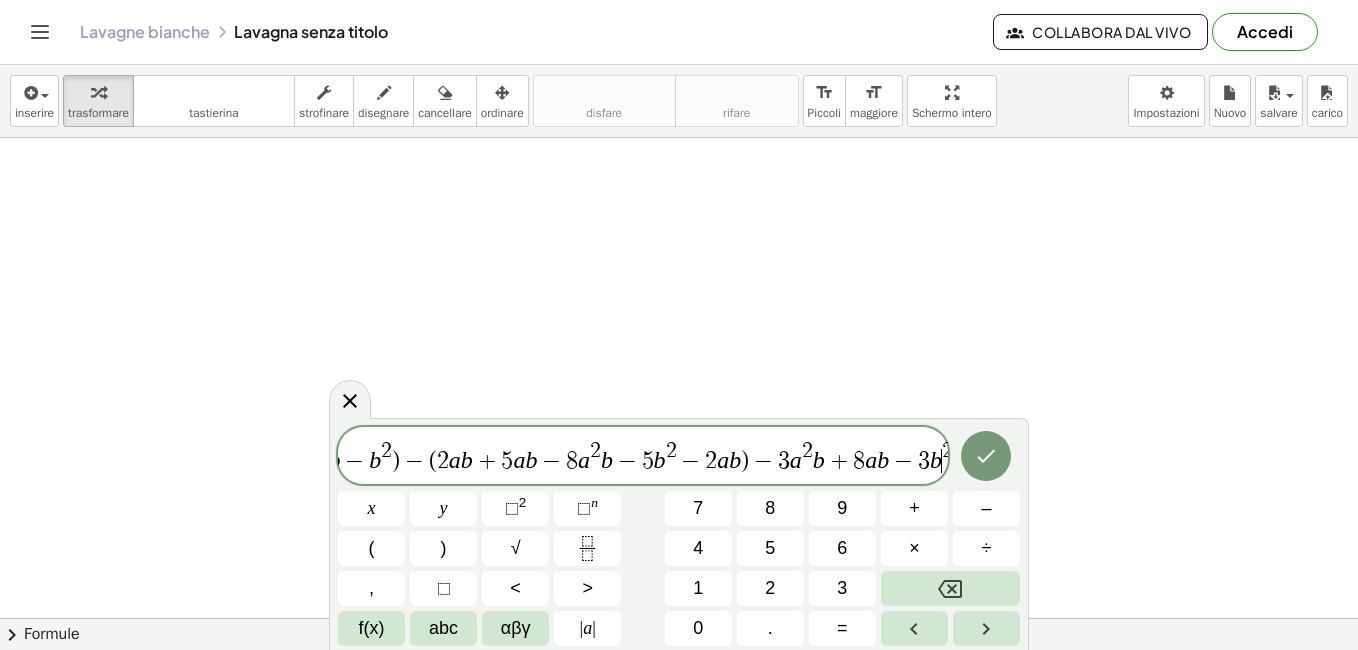 scroll, scrollTop: 0, scrollLeft: 125, axis: horizontal 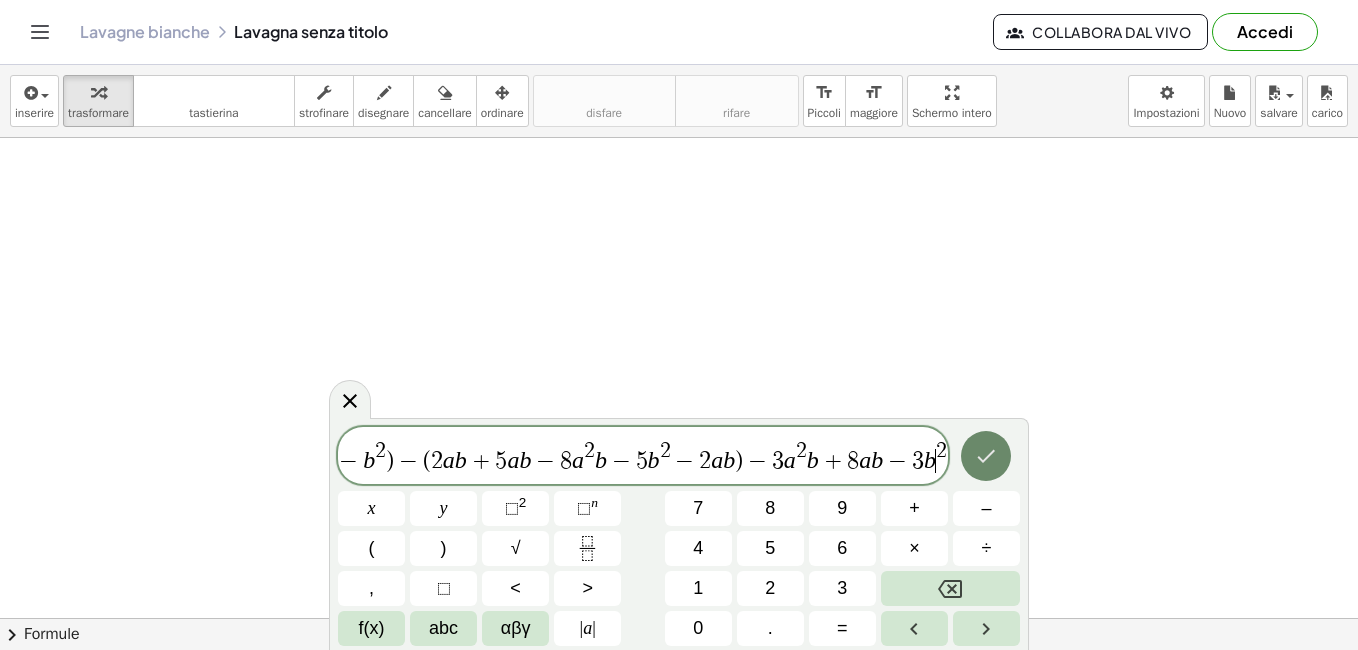 click 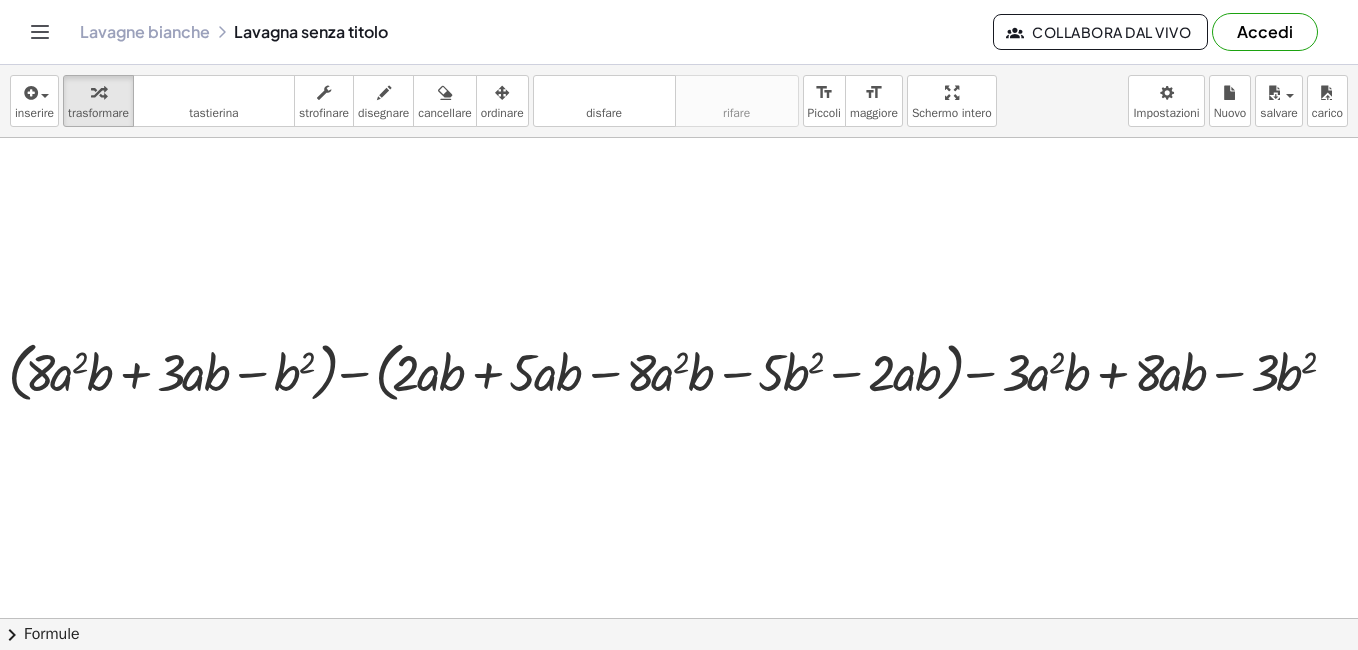 scroll, scrollTop: 100, scrollLeft: 0, axis: vertical 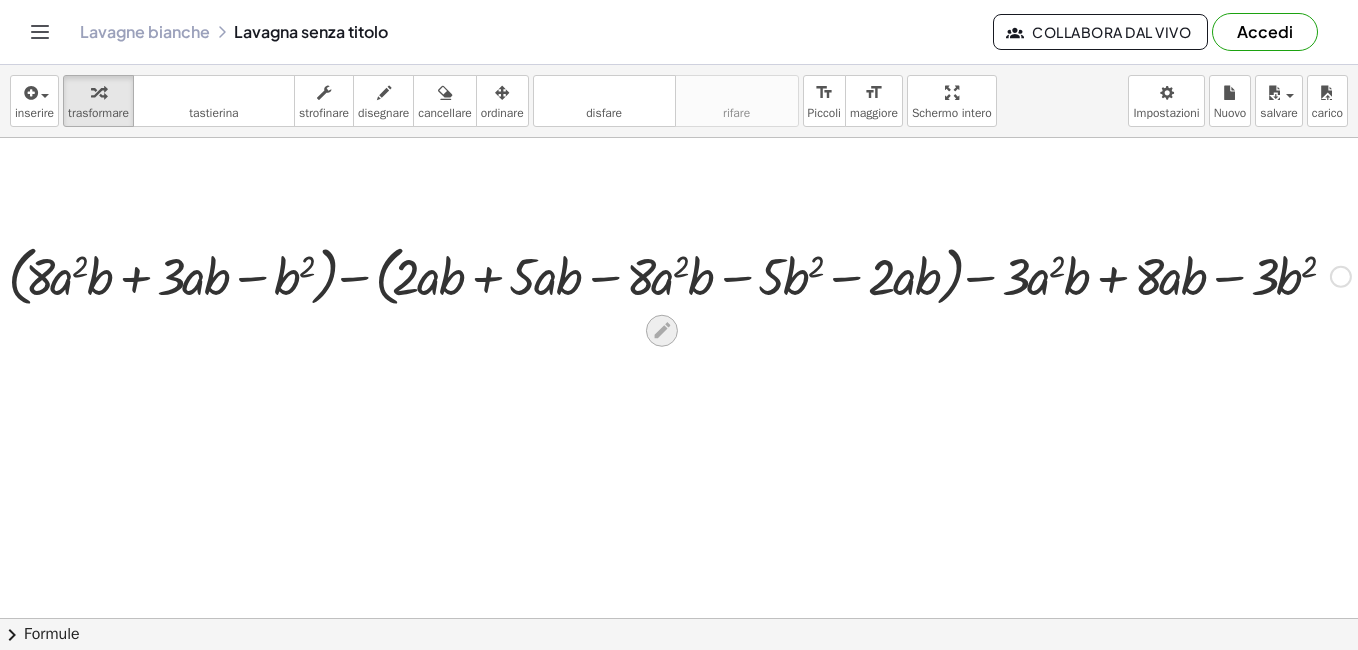 click 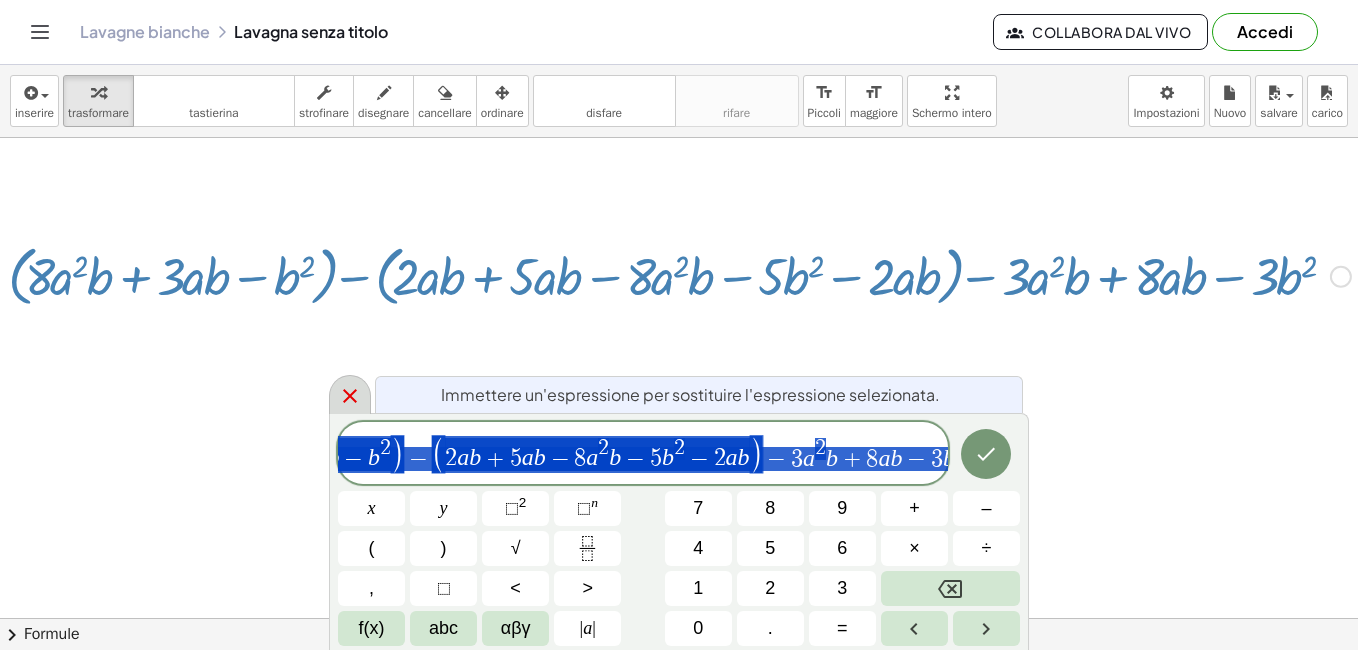 click 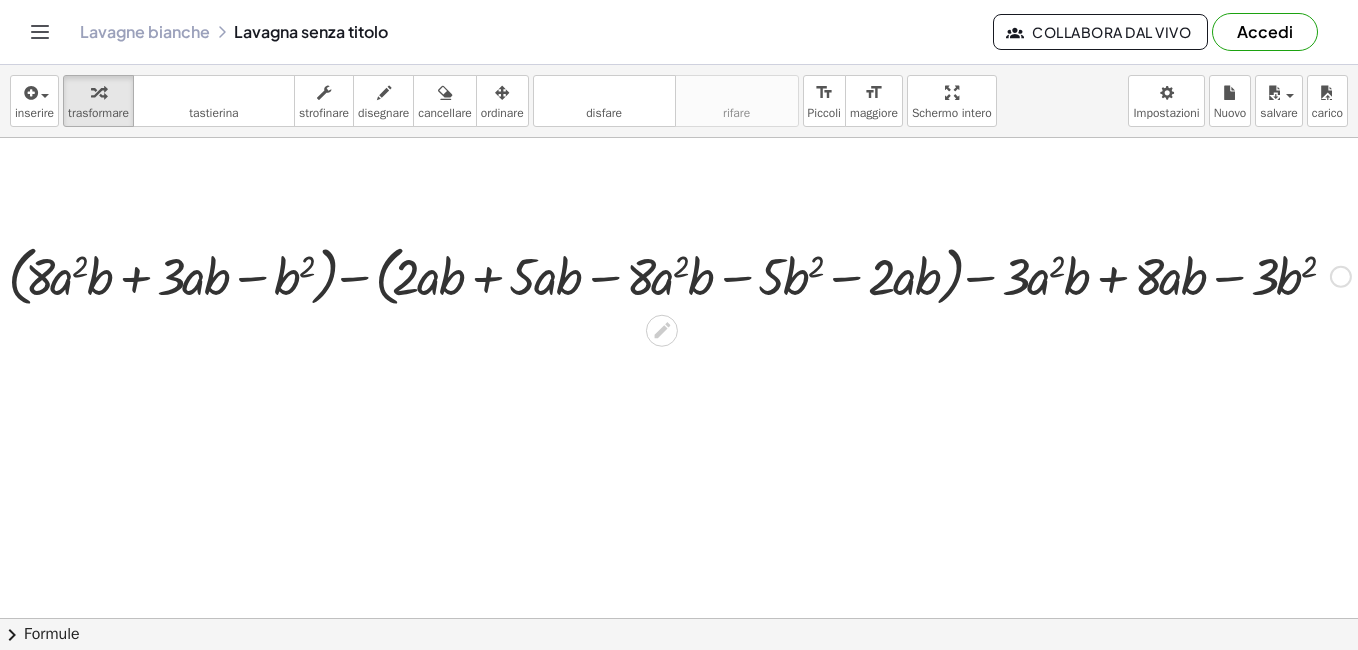 click at bounding box center [679, 275] 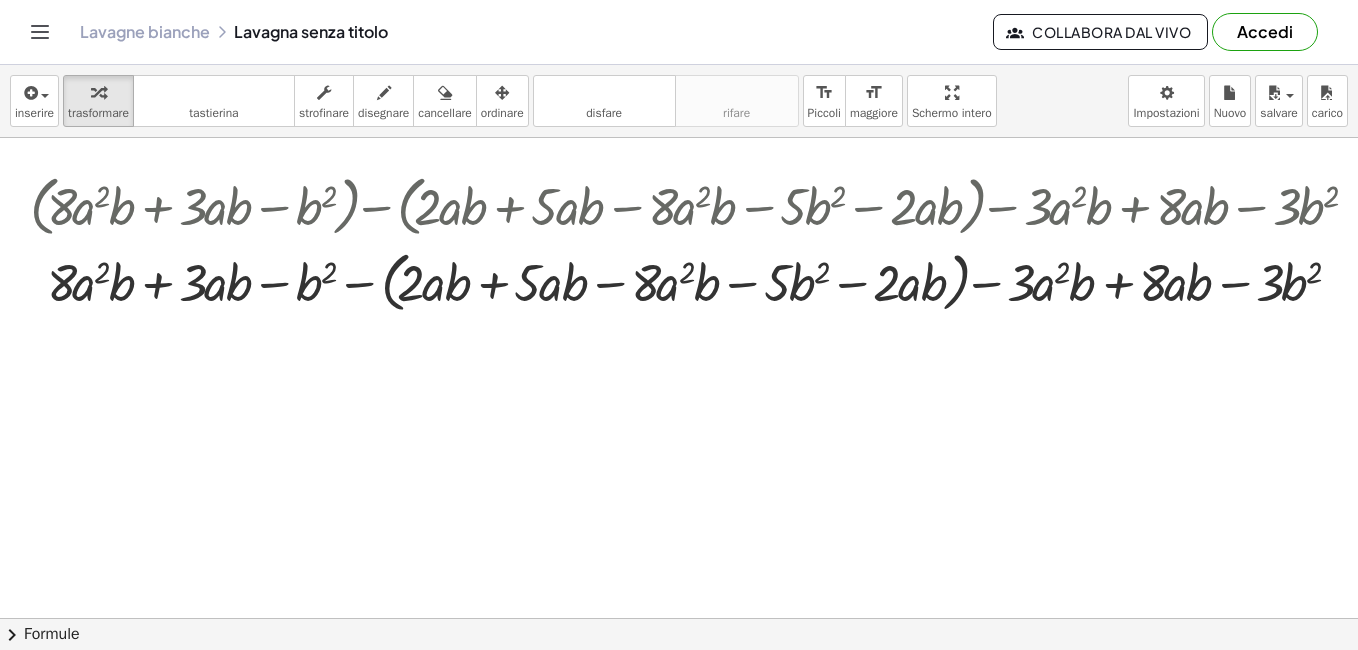 scroll, scrollTop: 196, scrollLeft: 0, axis: vertical 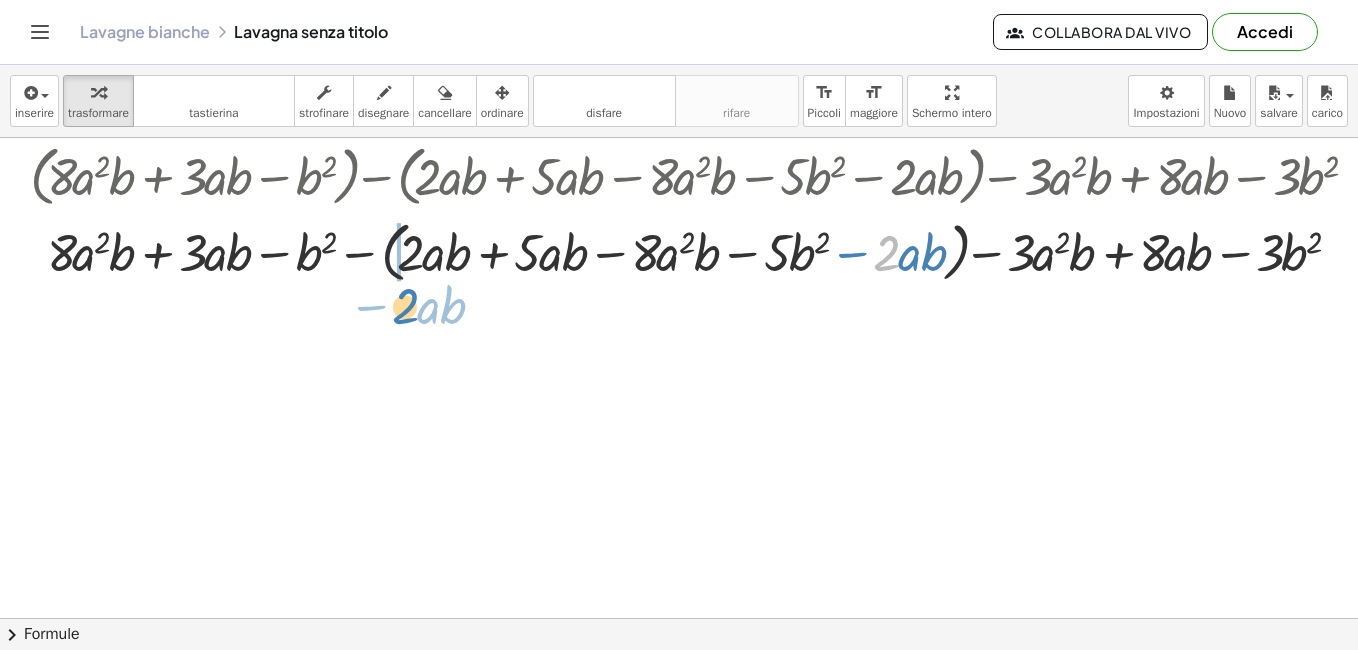 drag, startPoint x: 892, startPoint y: 254, endPoint x: 411, endPoint y: 307, distance: 483.91116 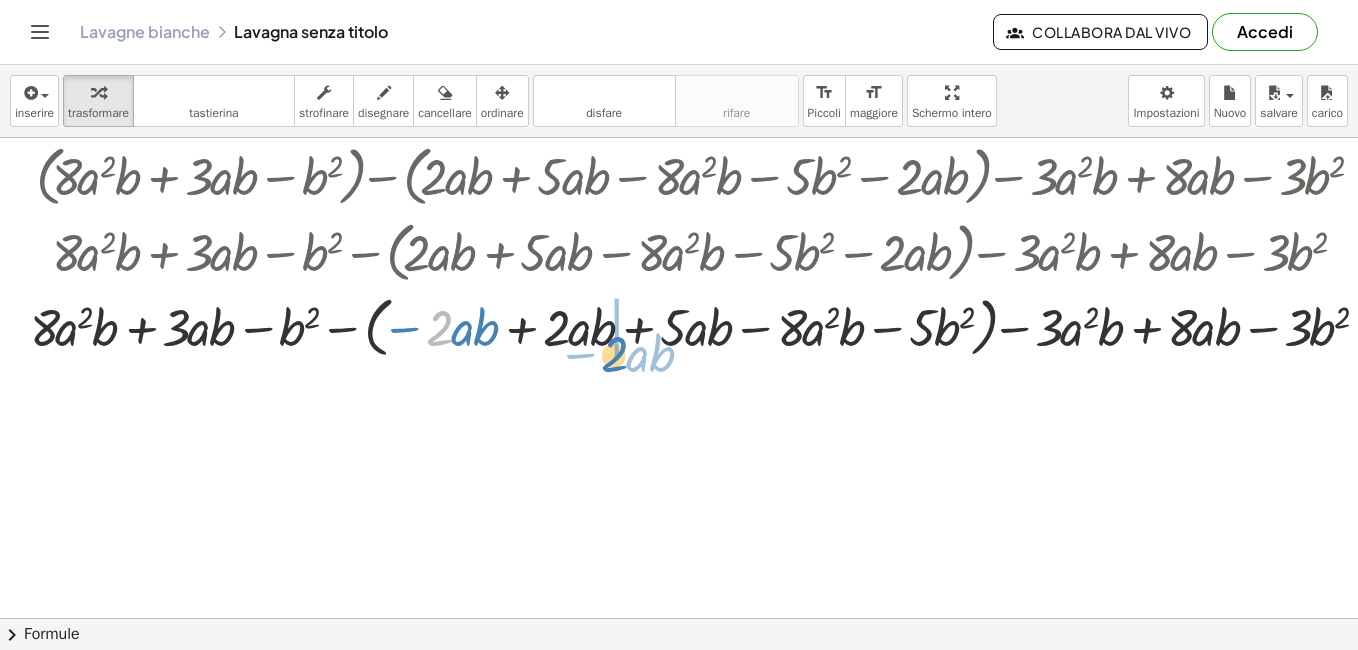 drag, startPoint x: 445, startPoint y: 340, endPoint x: 621, endPoint y: 366, distance: 177.9101 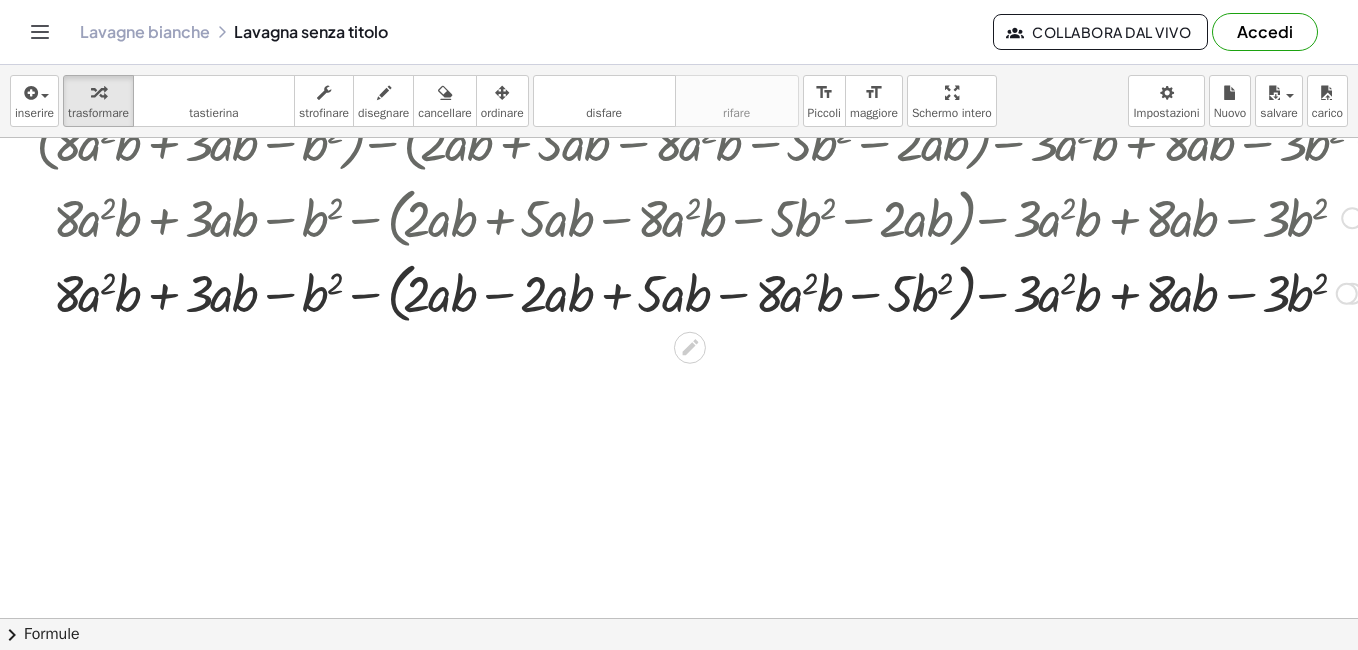 scroll, scrollTop: 196, scrollLeft: 0, axis: vertical 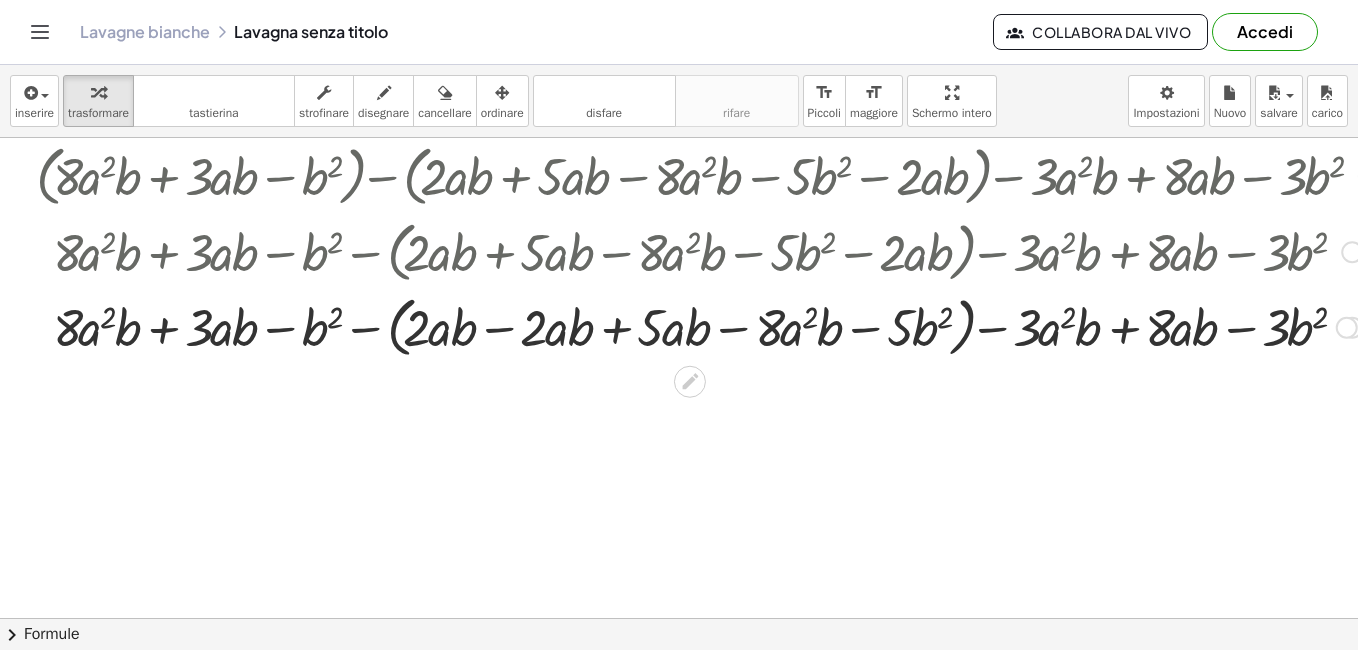 click at bounding box center (707, 326) 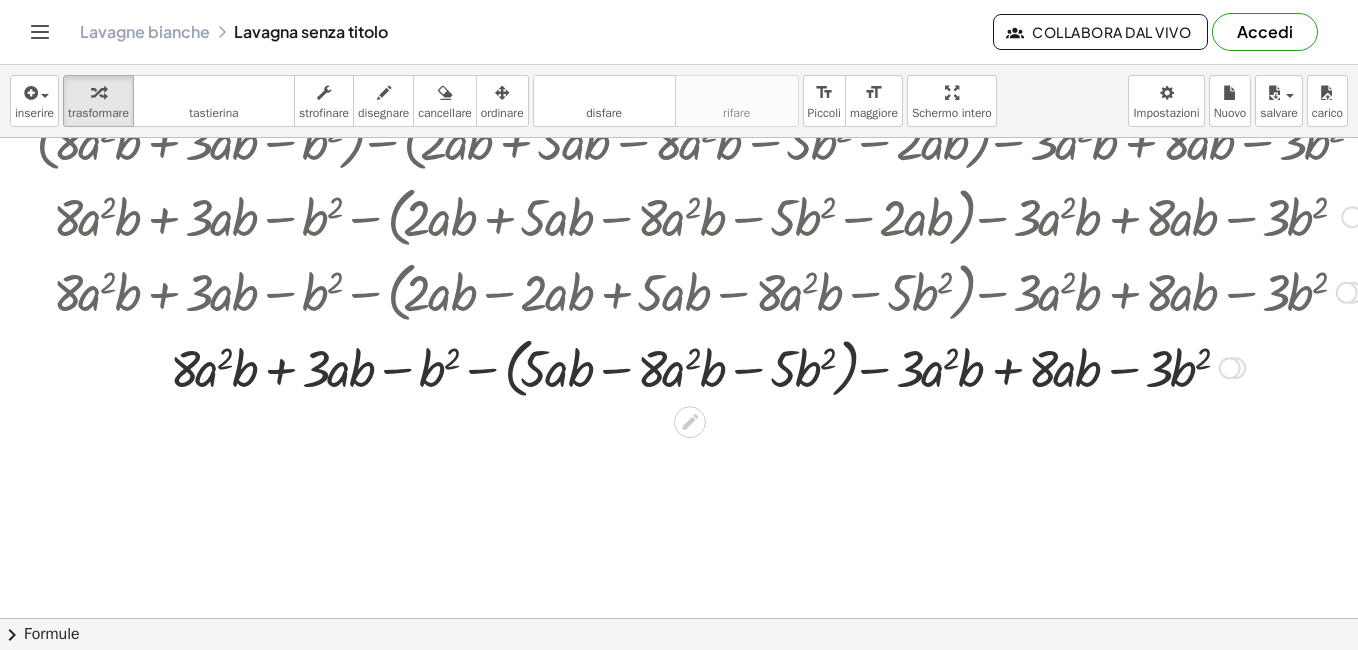 scroll, scrollTop: 196, scrollLeft: 0, axis: vertical 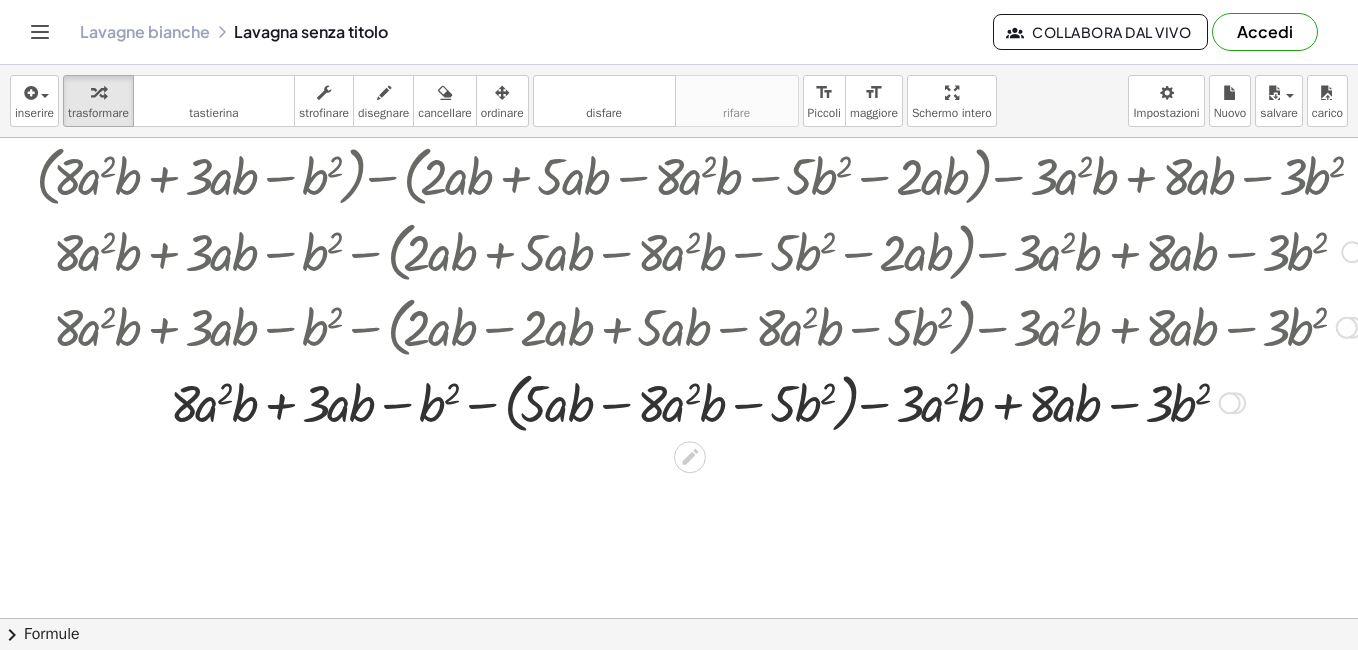click at bounding box center (707, 402) 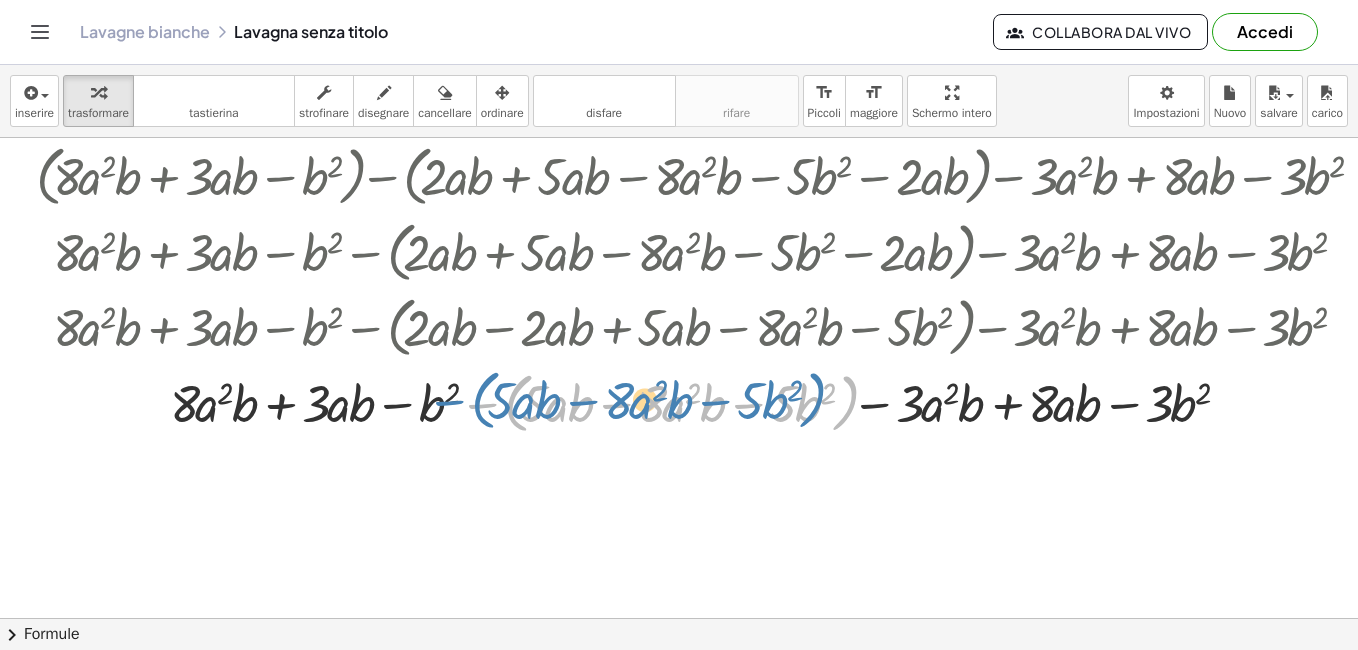 drag, startPoint x: 484, startPoint y: 405, endPoint x: 750, endPoint y: 476, distance: 275.31256 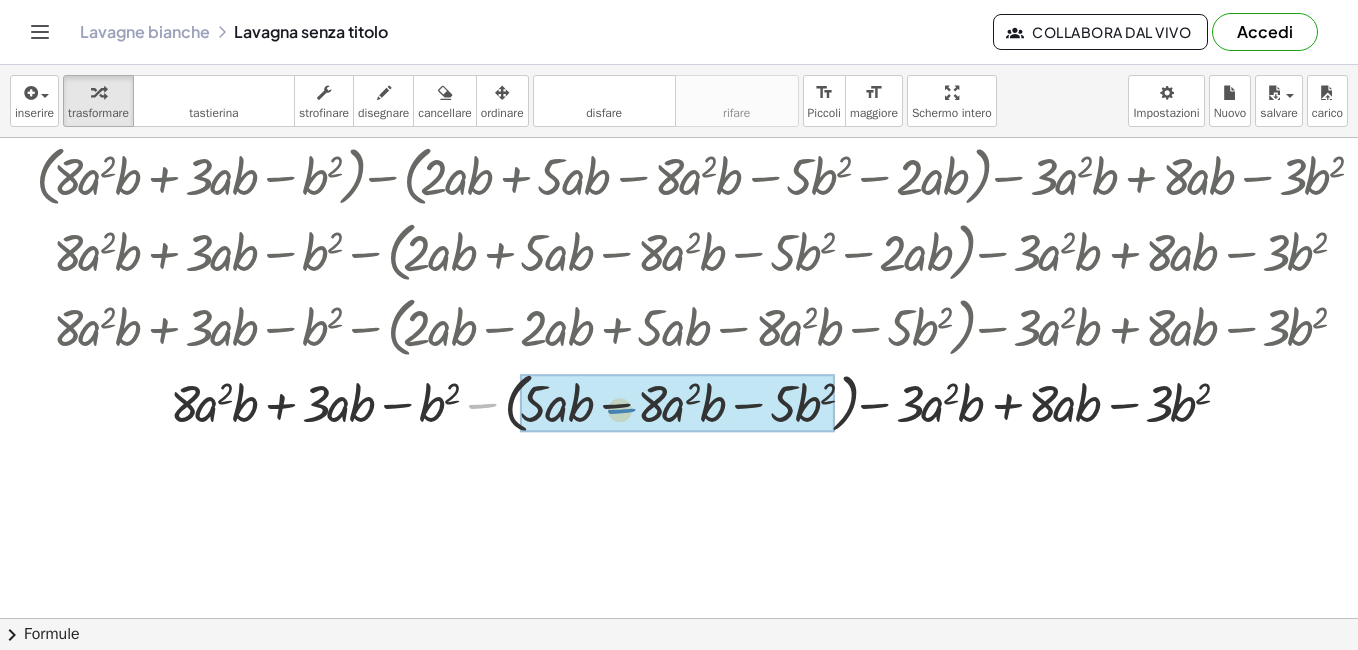 drag, startPoint x: 468, startPoint y: 405, endPoint x: 607, endPoint y: 410, distance: 139.0899 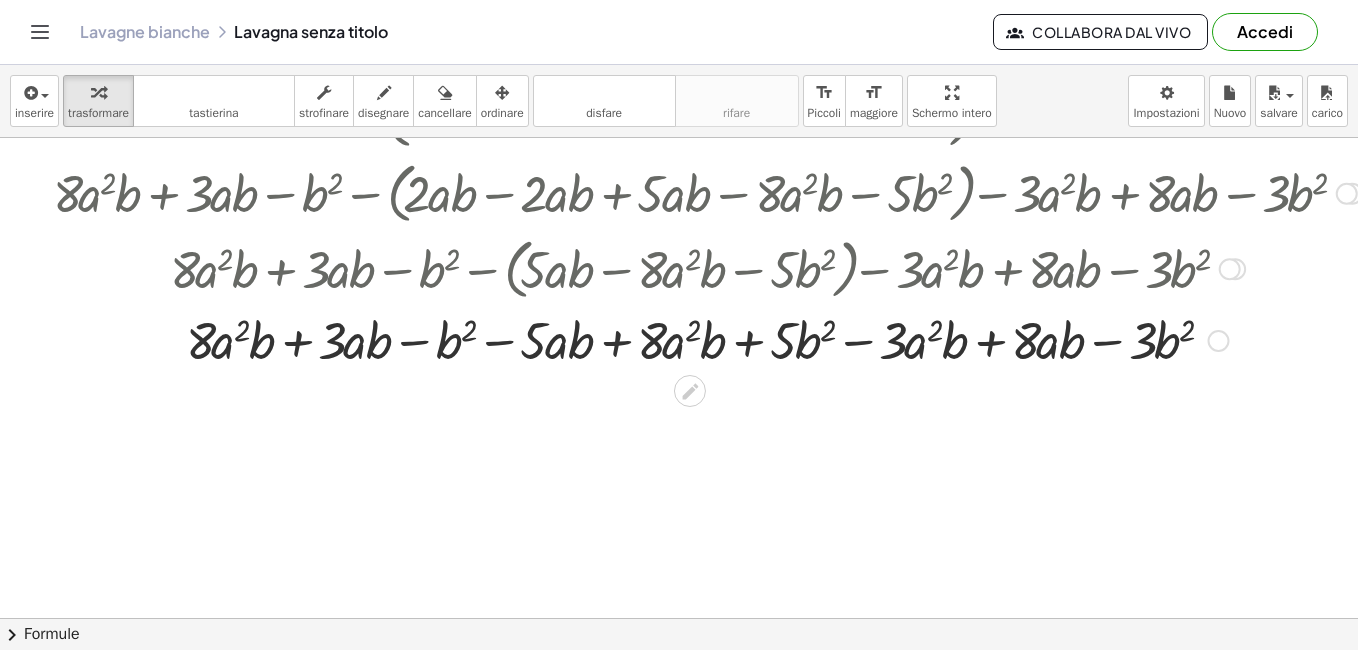 scroll, scrollTop: 365, scrollLeft: 0, axis: vertical 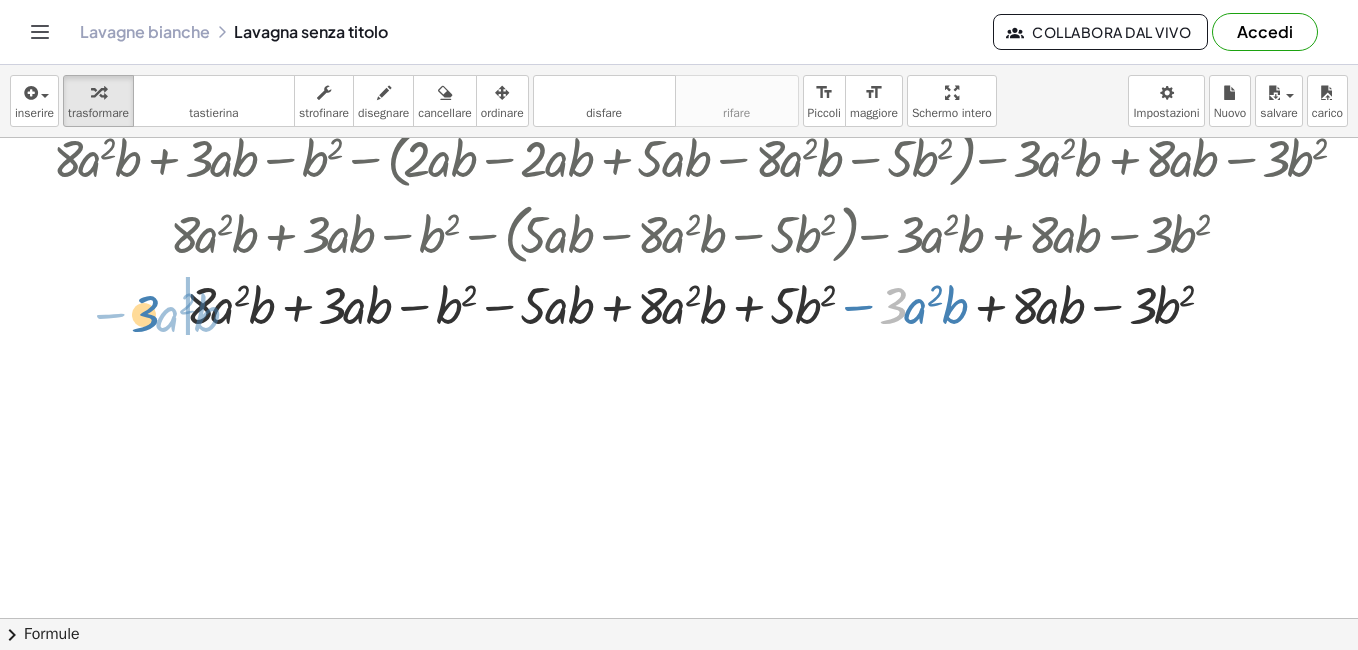drag, startPoint x: 900, startPoint y: 289, endPoint x: 149, endPoint y: 297, distance: 751.0426 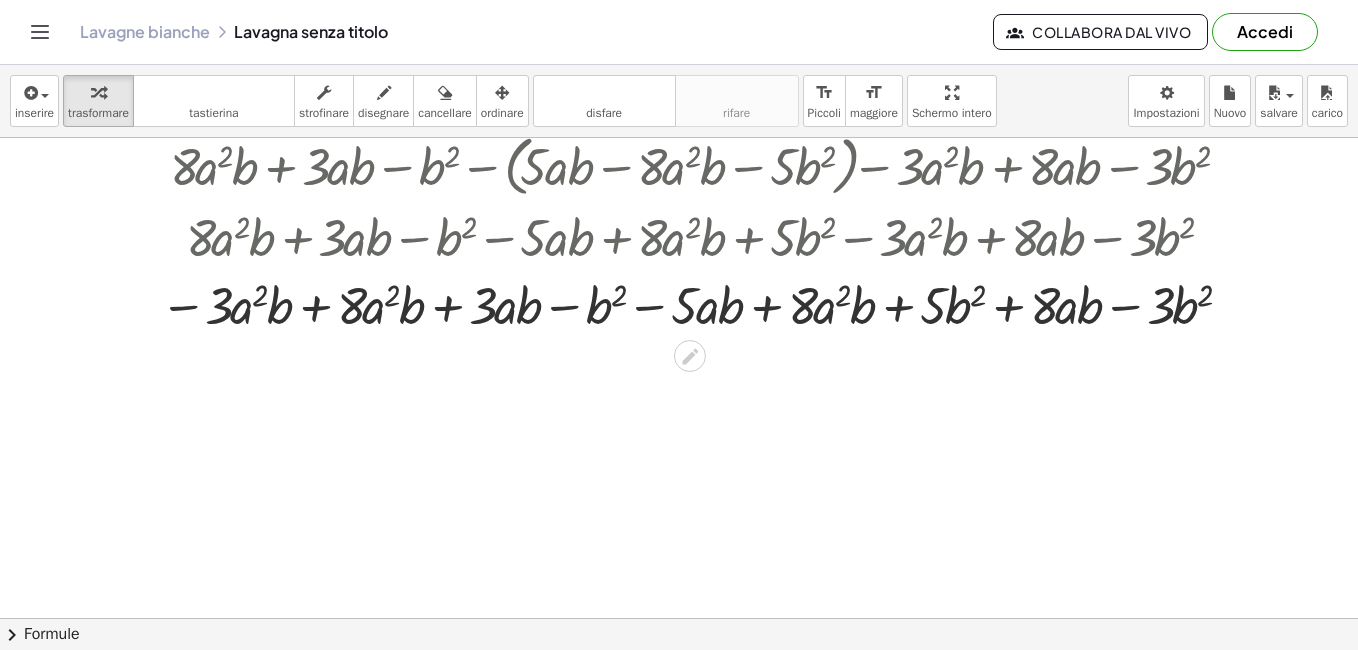 scroll, scrollTop: 465, scrollLeft: 0, axis: vertical 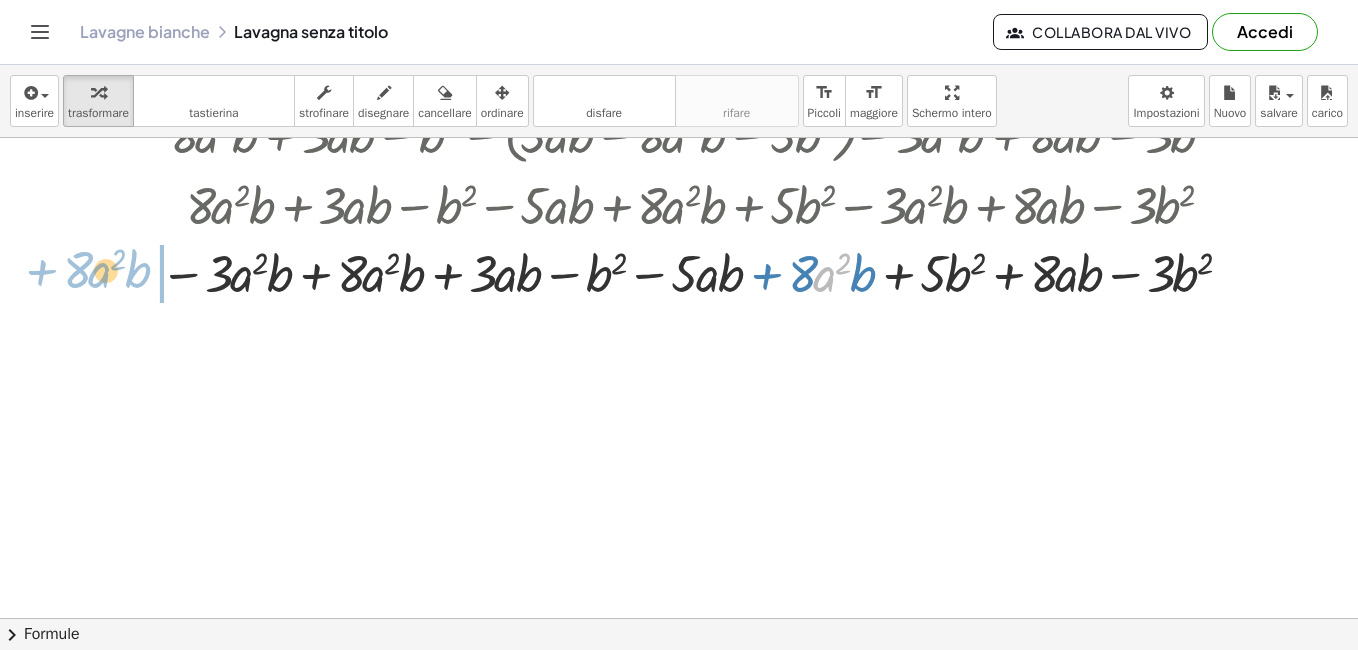 drag, startPoint x: 840, startPoint y: 289, endPoint x: 115, endPoint y: 285, distance: 725.01105 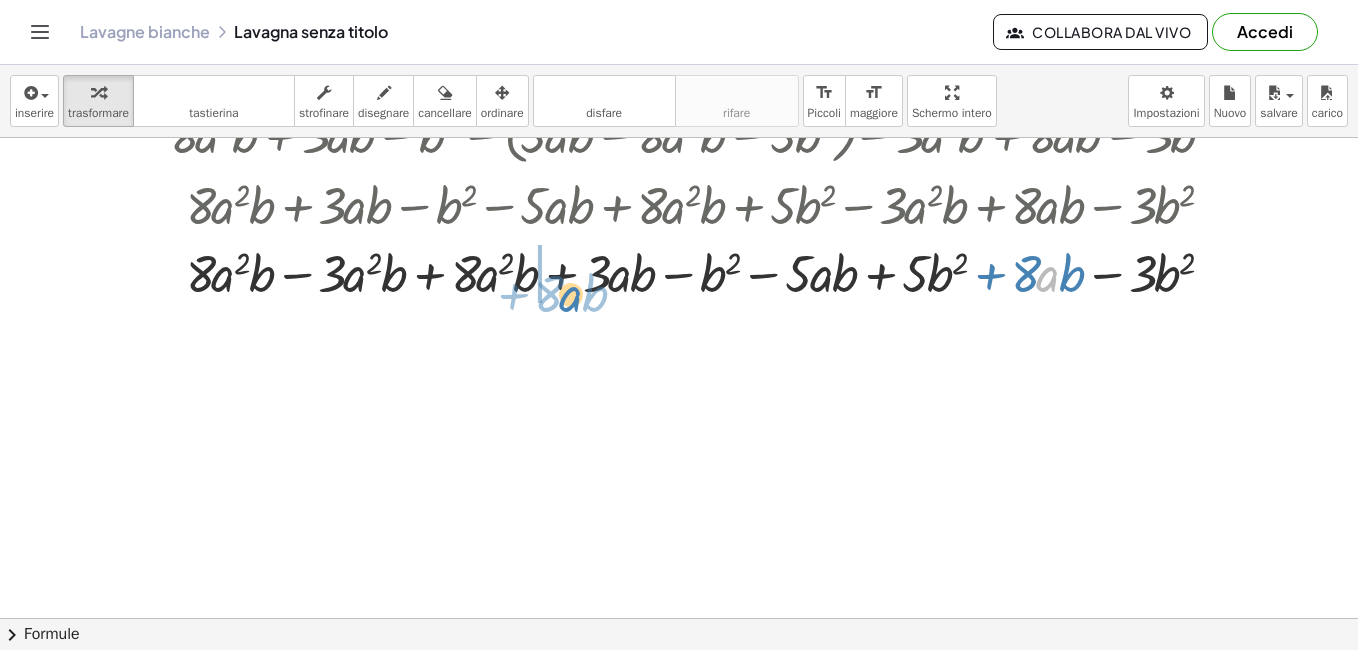 drag, startPoint x: 1052, startPoint y: 278, endPoint x: 575, endPoint y: 298, distance: 477.4191 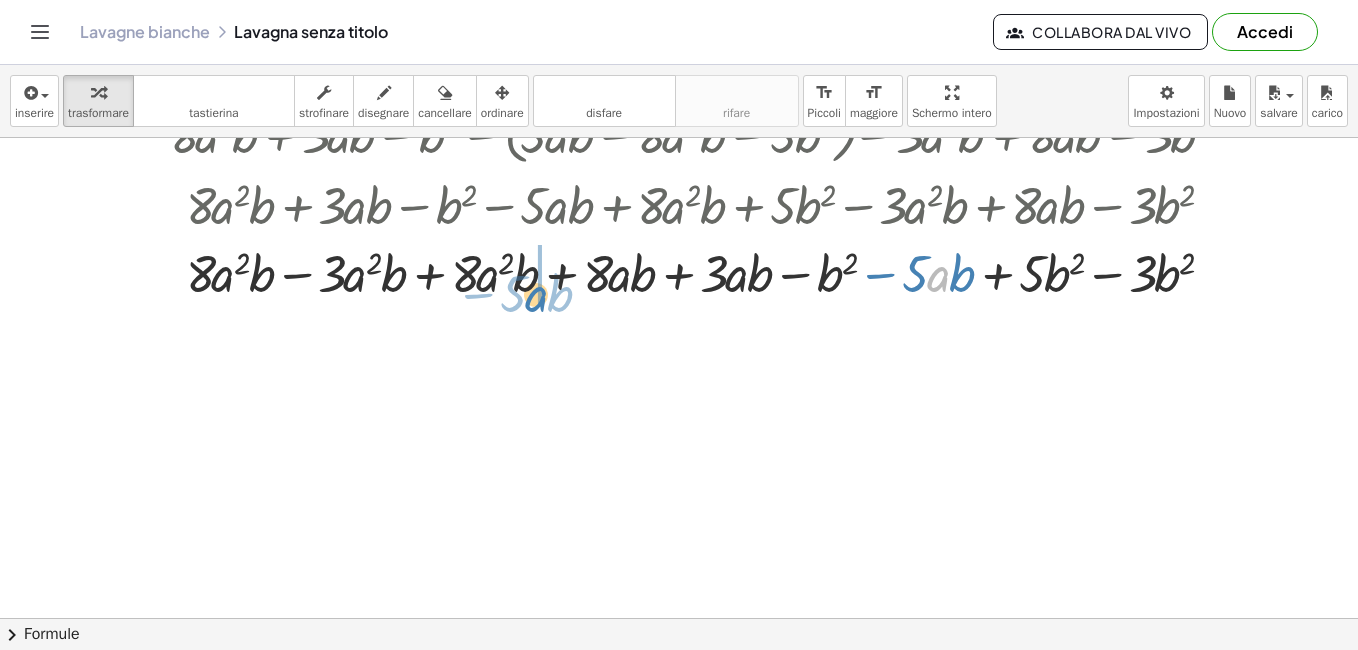 drag, startPoint x: 948, startPoint y: 286, endPoint x: 546, endPoint y: 306, distance: 402.4972 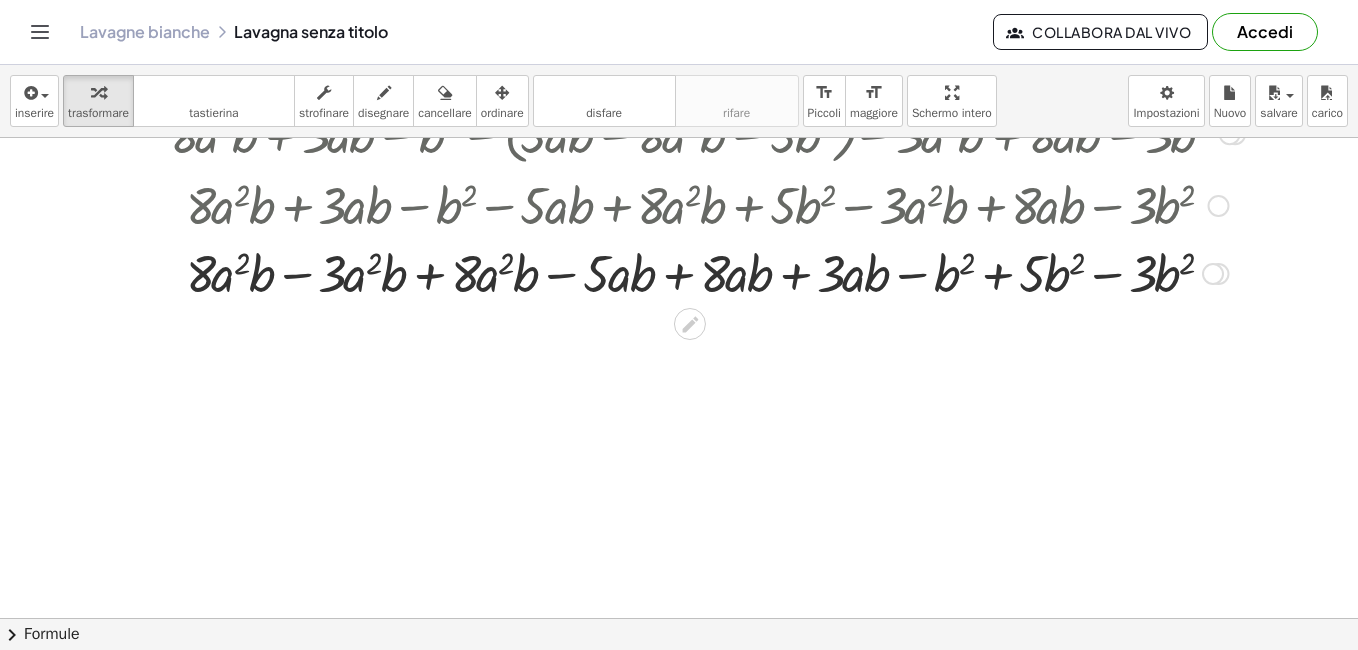 drag, startPoint x: 241, startPoint y: 274, endPoint x: 231, endPoint y: 272, distance: 10.198039 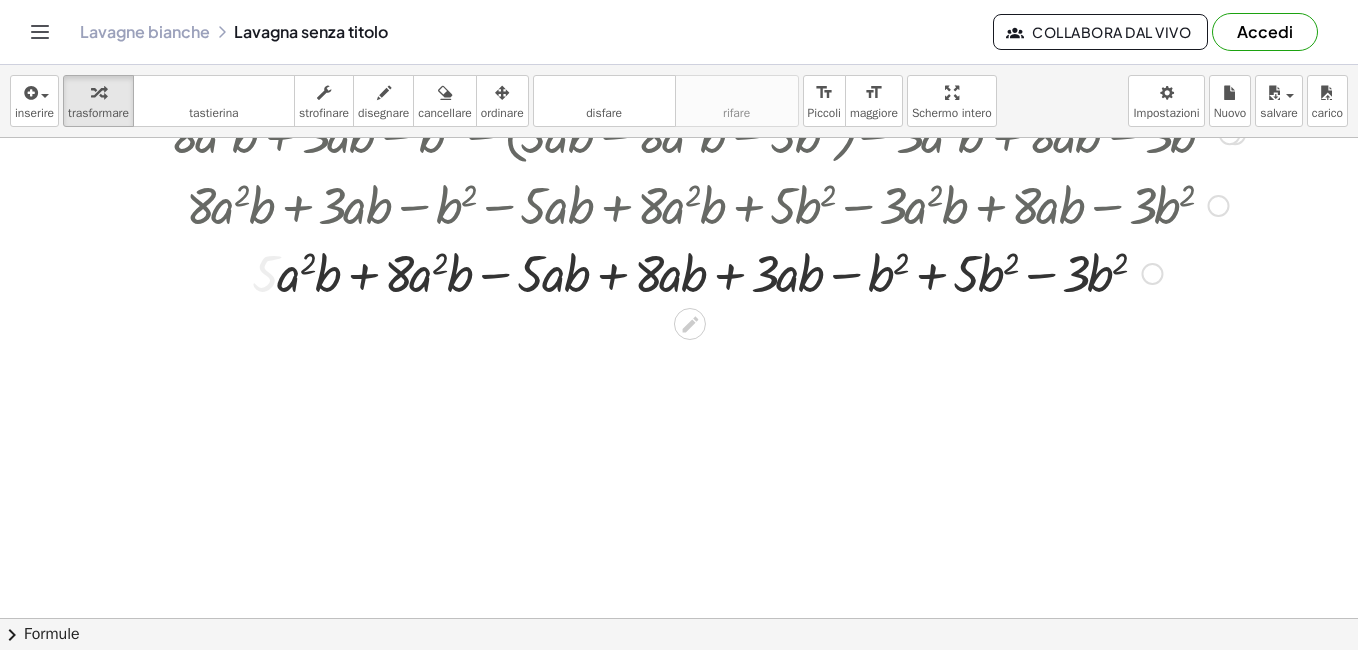 click at bounding box center [707, 272] 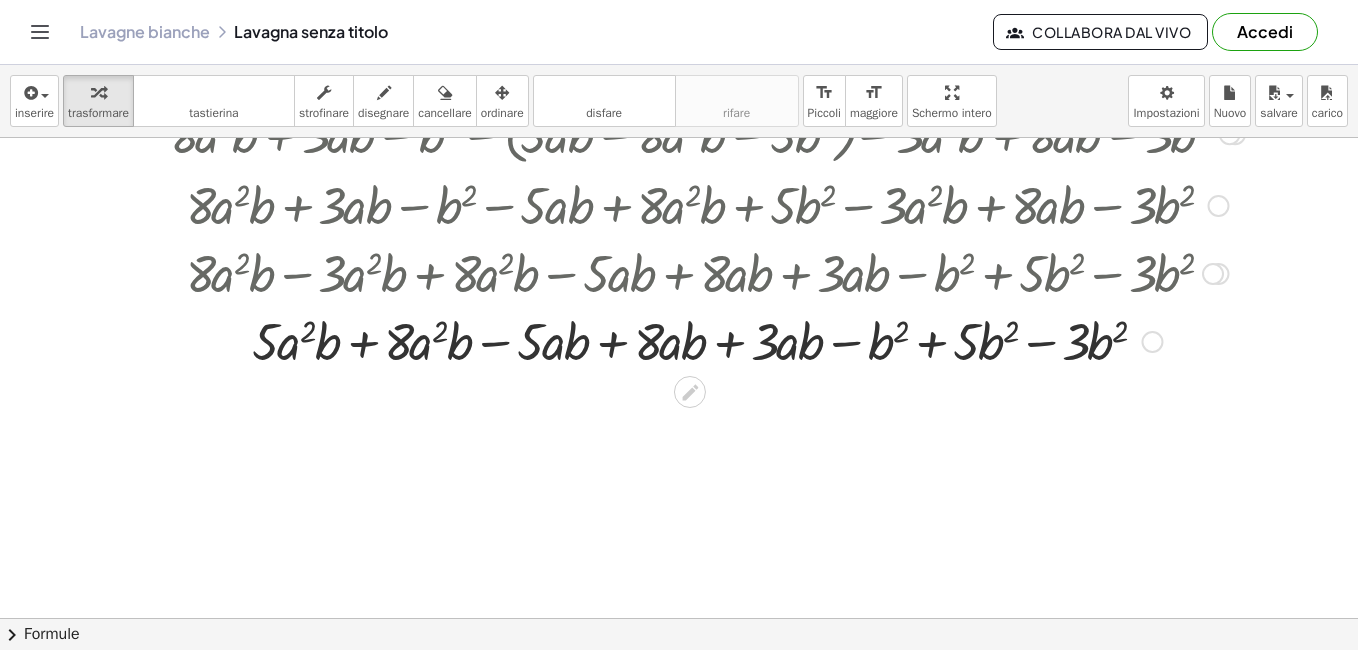click at bounding box center (707, 340) 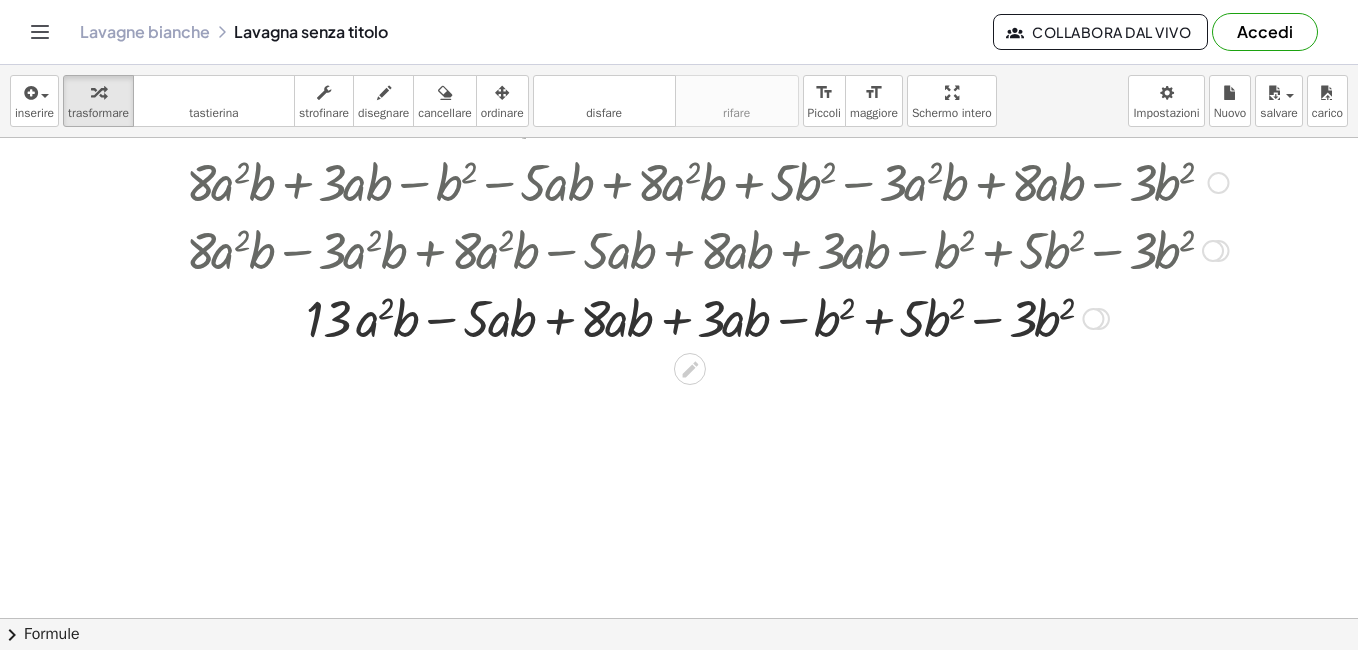 scroll, scrollTop: 495, scrollLeft: 0, axis: vertical 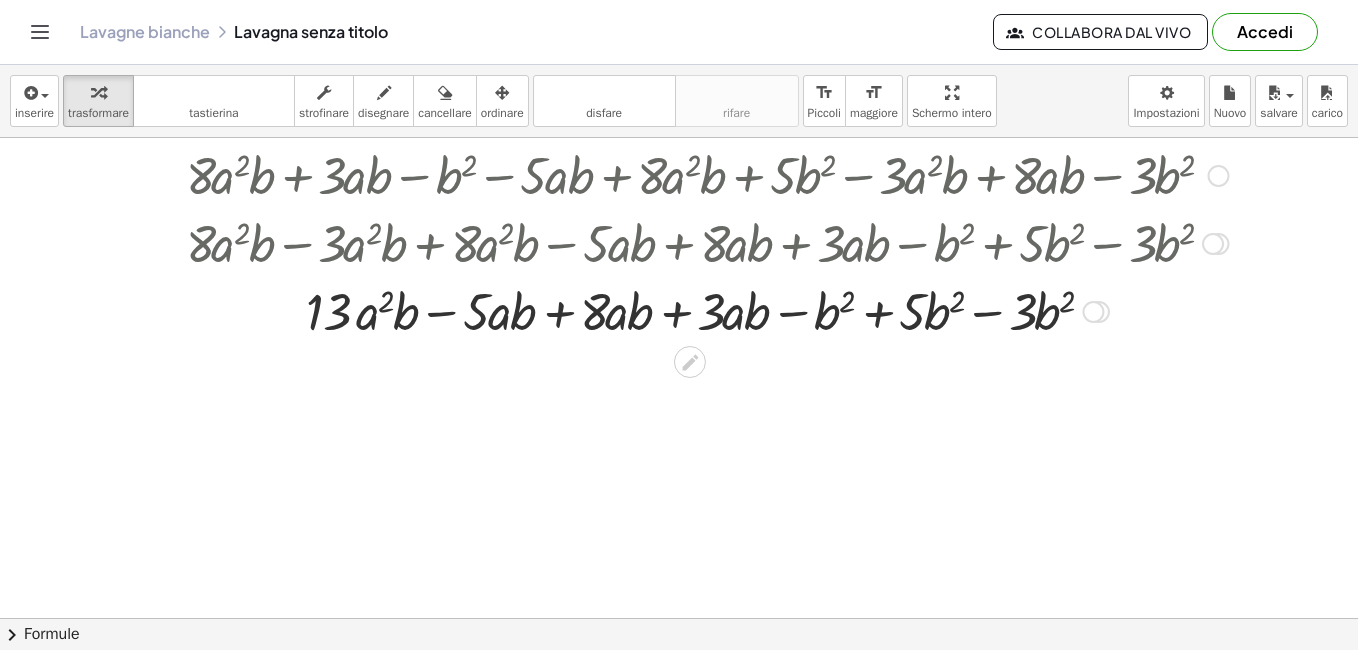 click at bounding box center (707, 310) 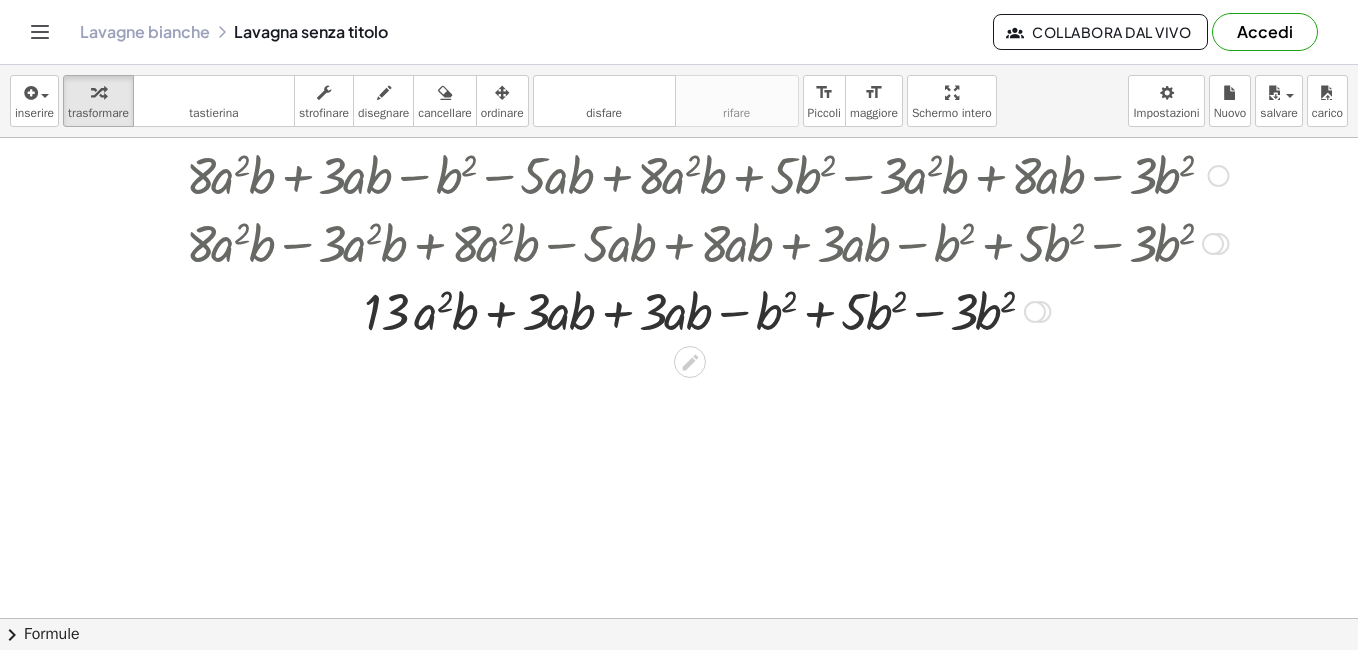 click at bounding box center [707, 310] 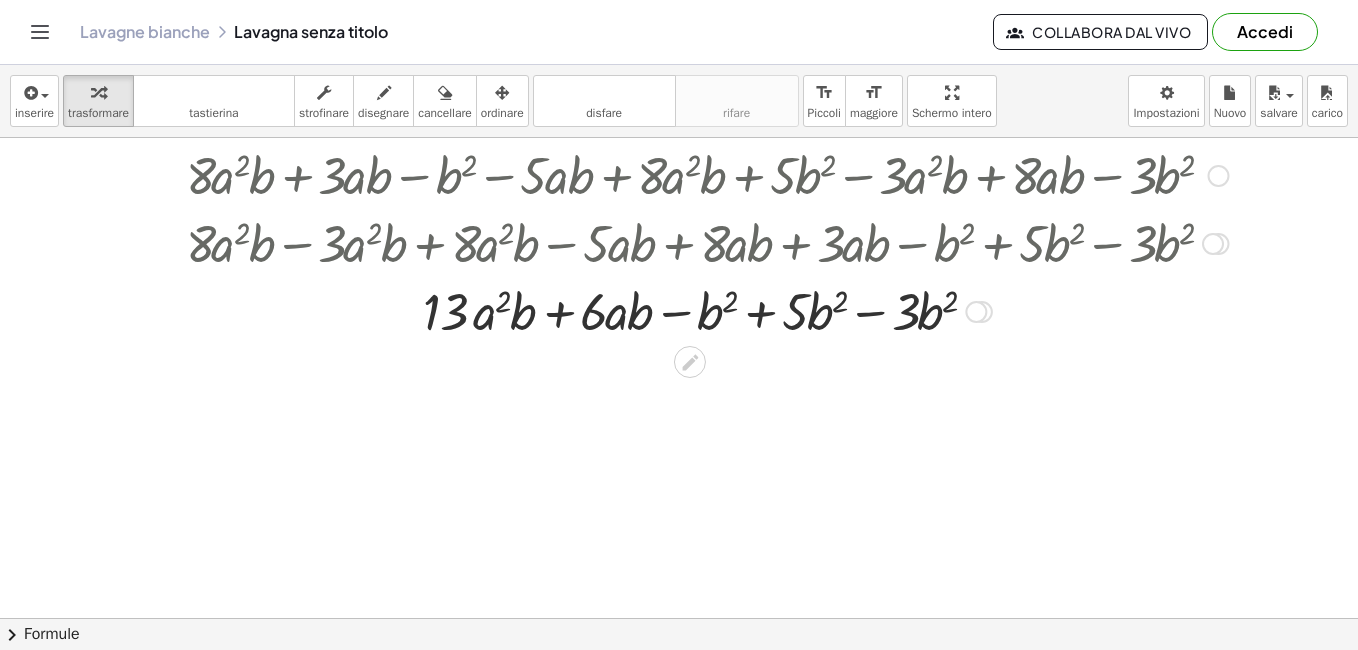 click at bounding box center (707, 310) 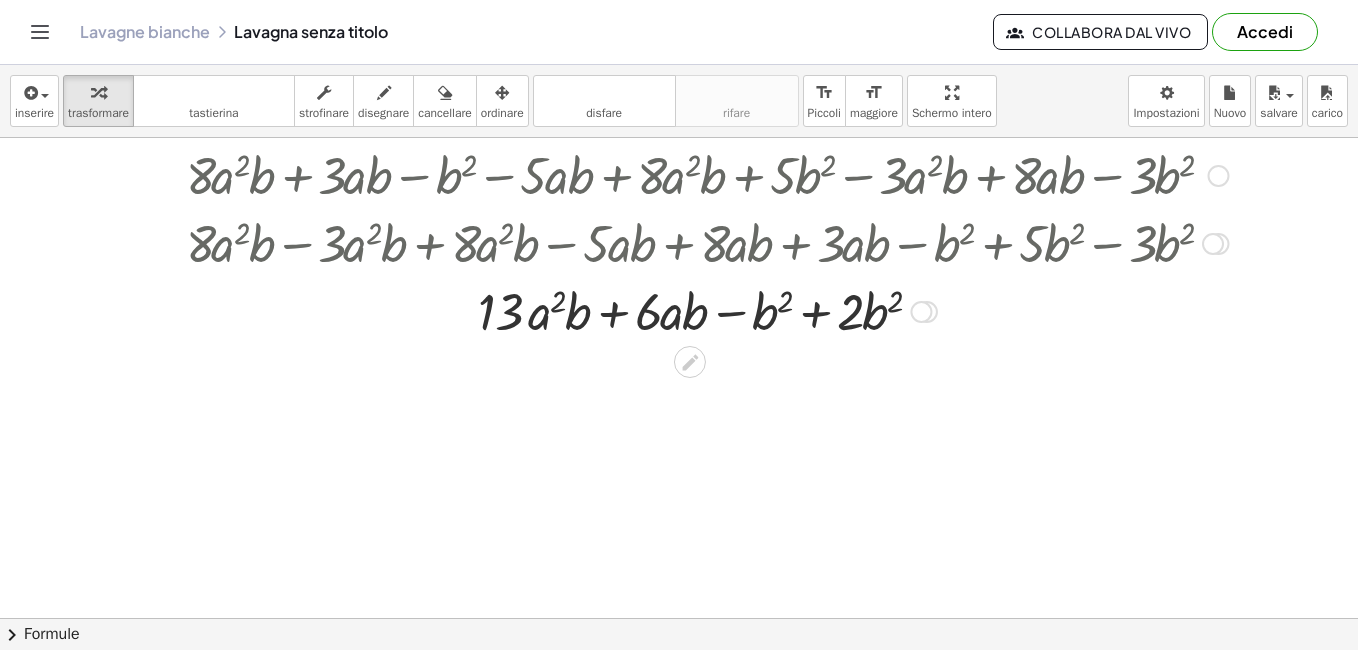 click at bounding box center [707, 310] 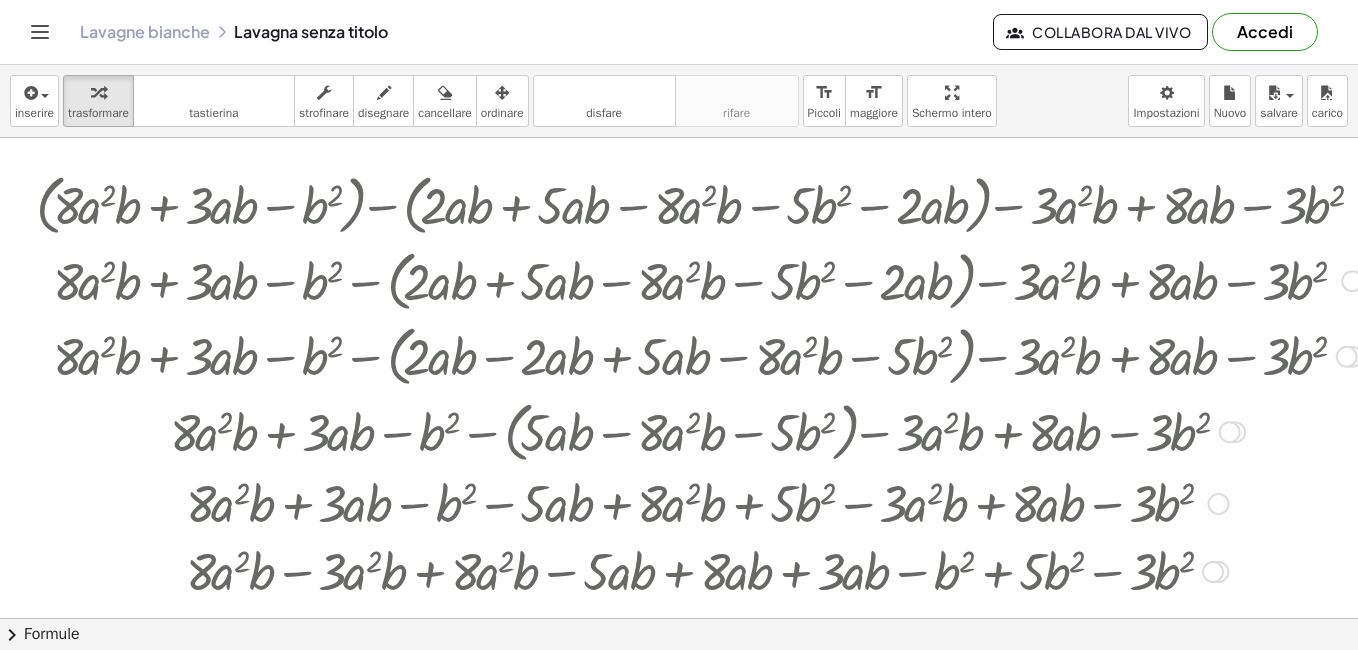 scroll, scrollTop: 200, scrollLeft: 0, axis: vertical 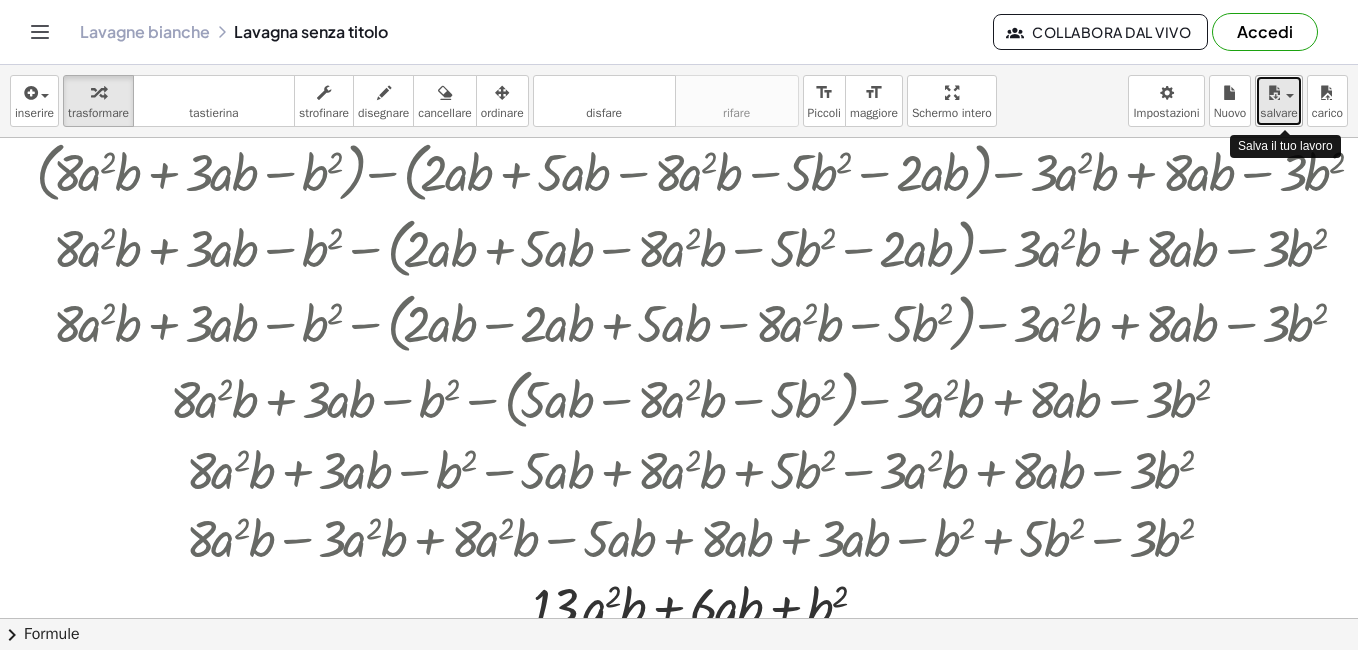 click on "salvare" at bounding box center (1279, 113) 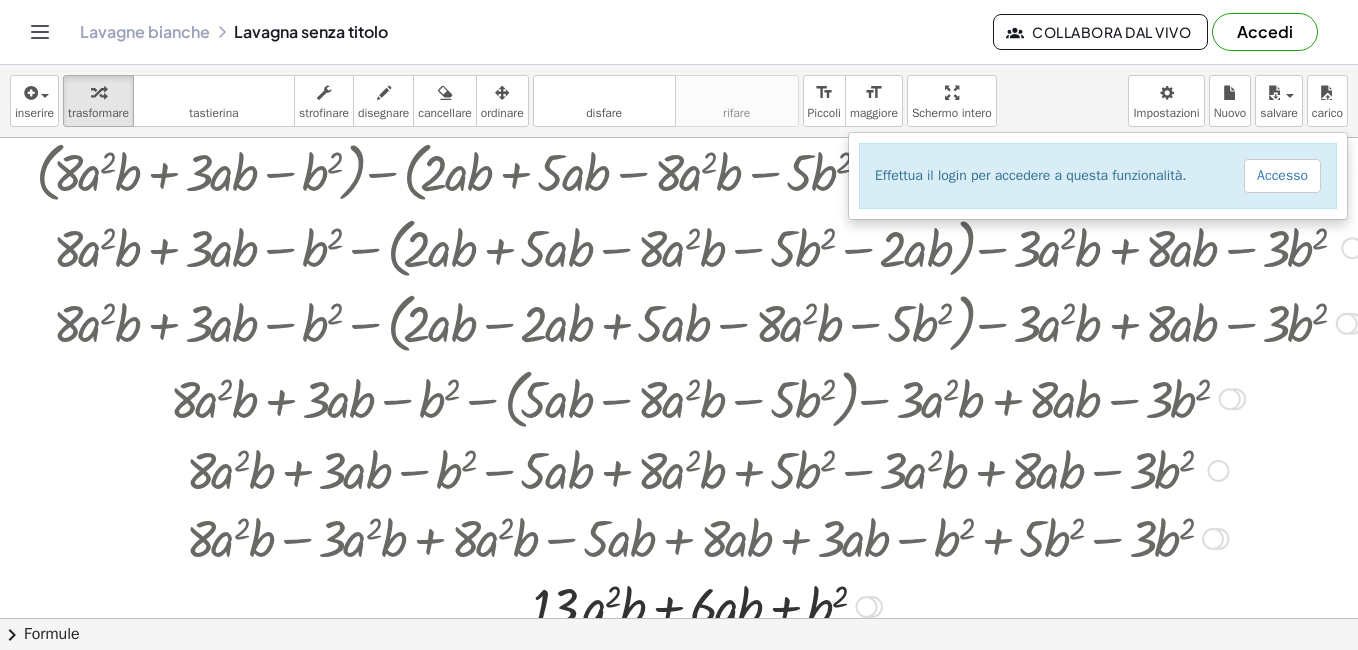 click at bounding box center (707, 247) 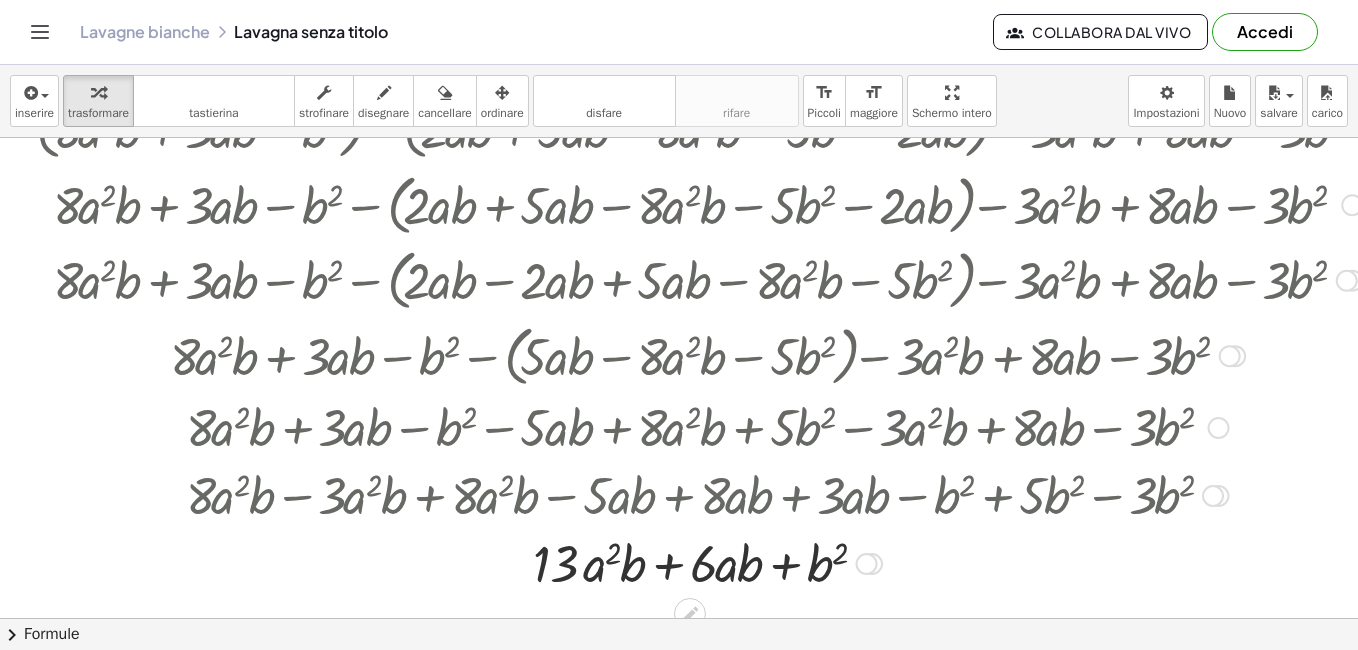 scroll, scrollTop: 195, scrollLeft: 0, axis: vertical 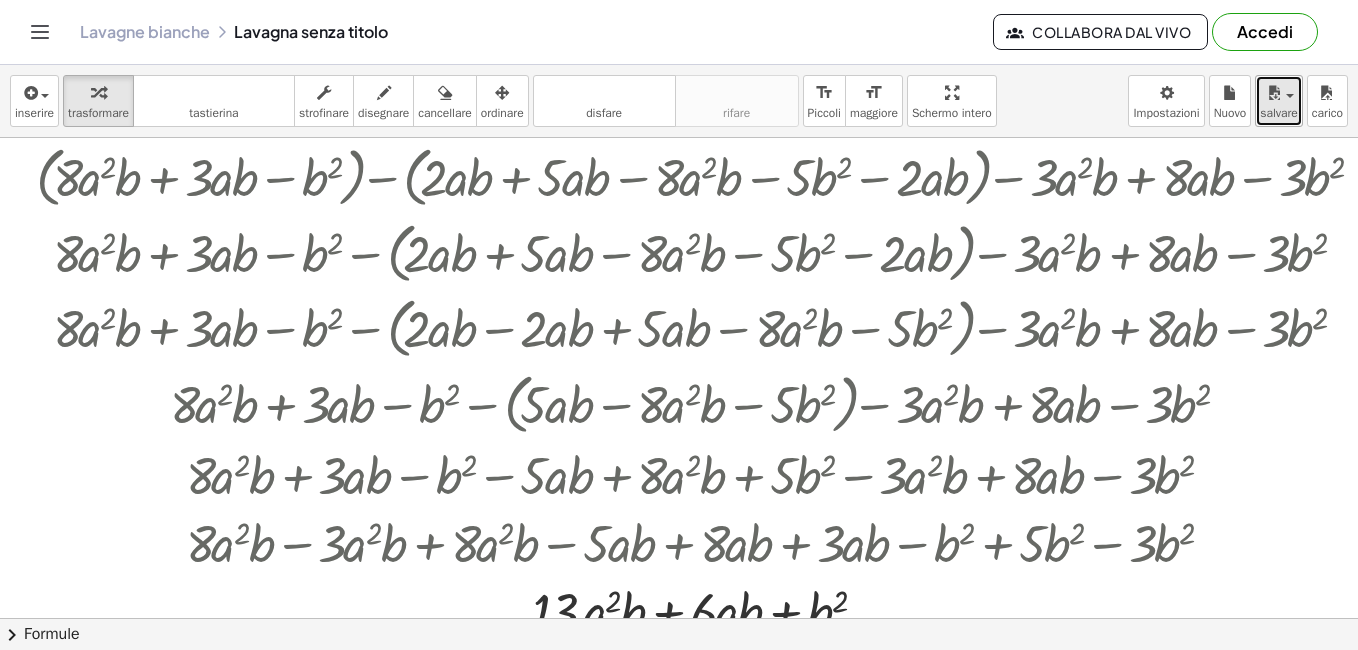 click at bounding box center [1279, 92] 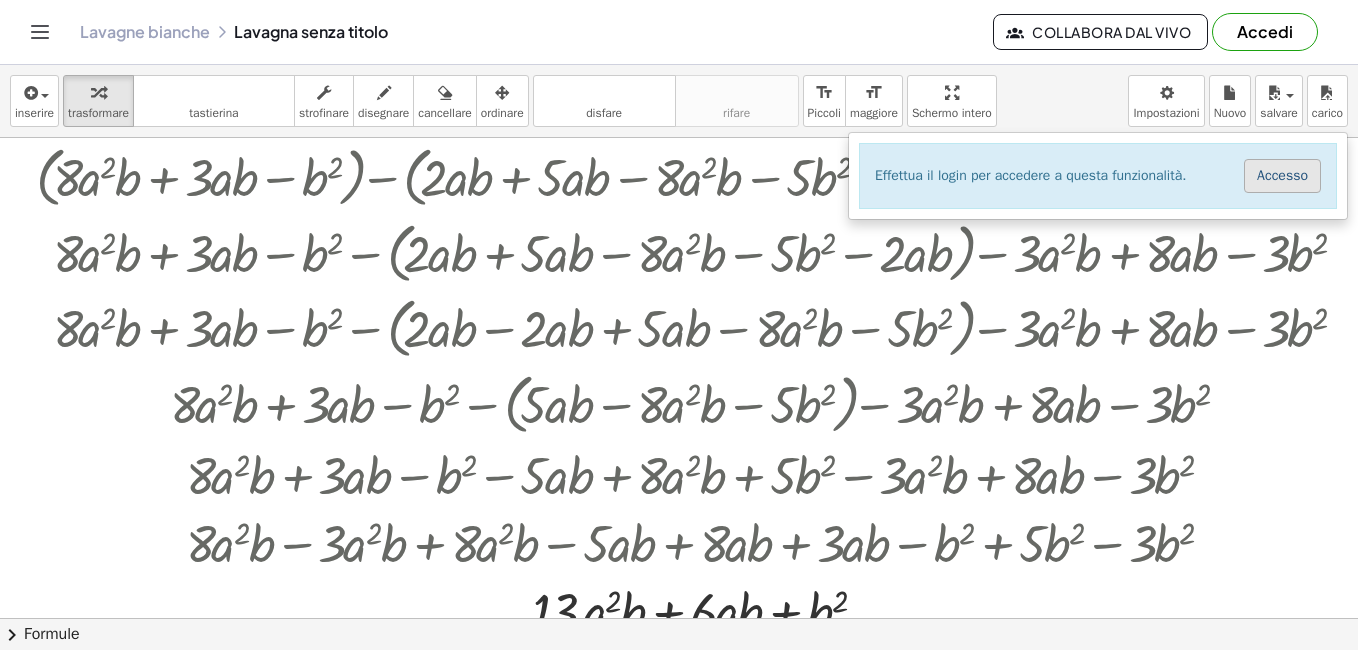 click on "Accesso" at bounding box center (1282, 176) 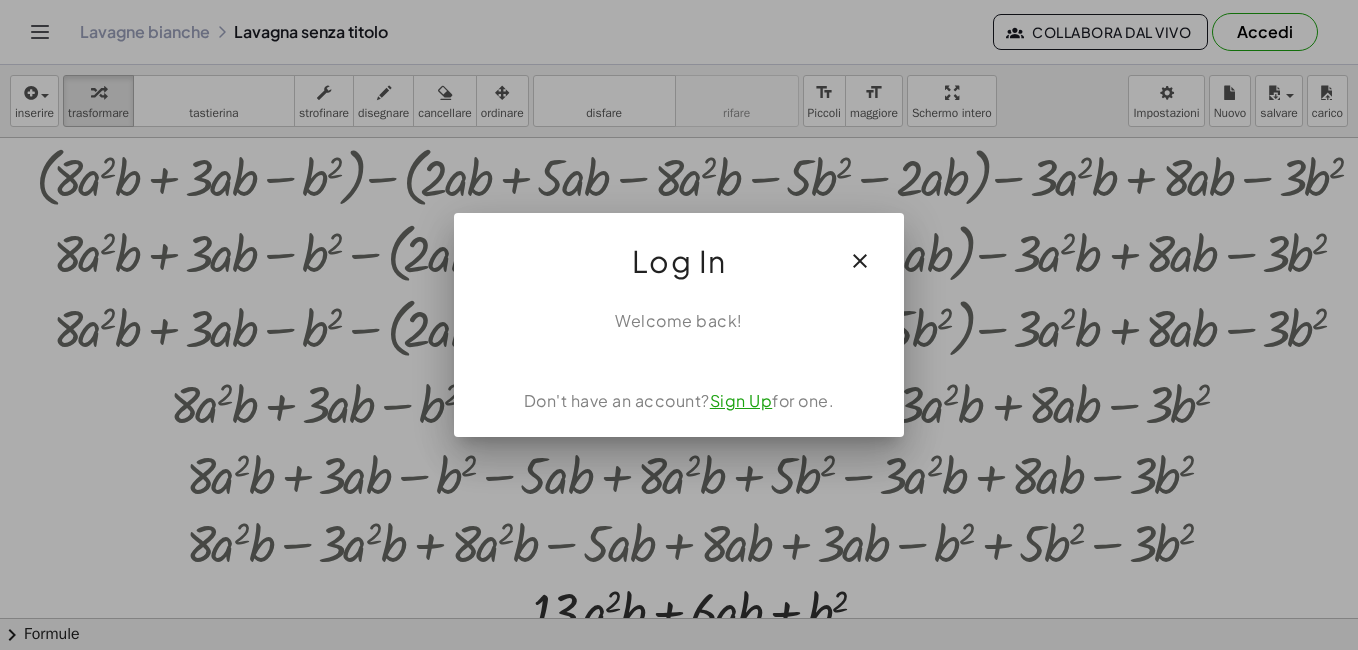 click on "Sign Up" at bounding box center (741, 400) 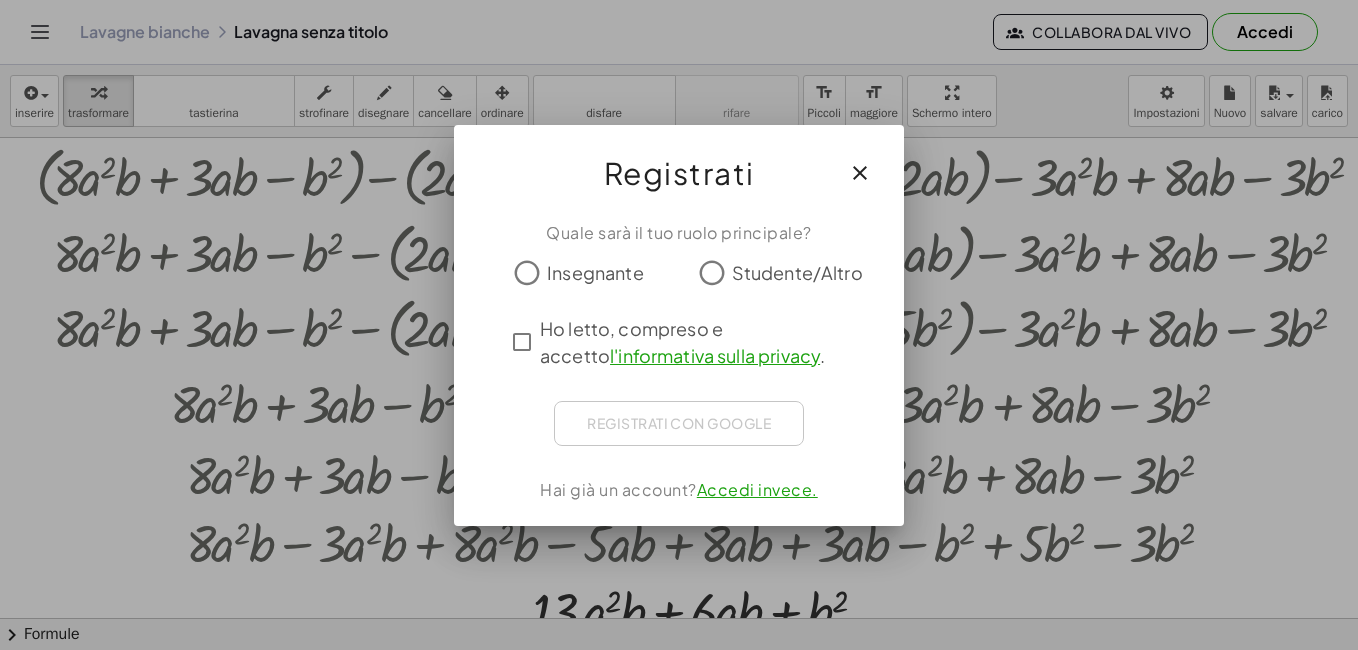 click on "Studente/Altro" 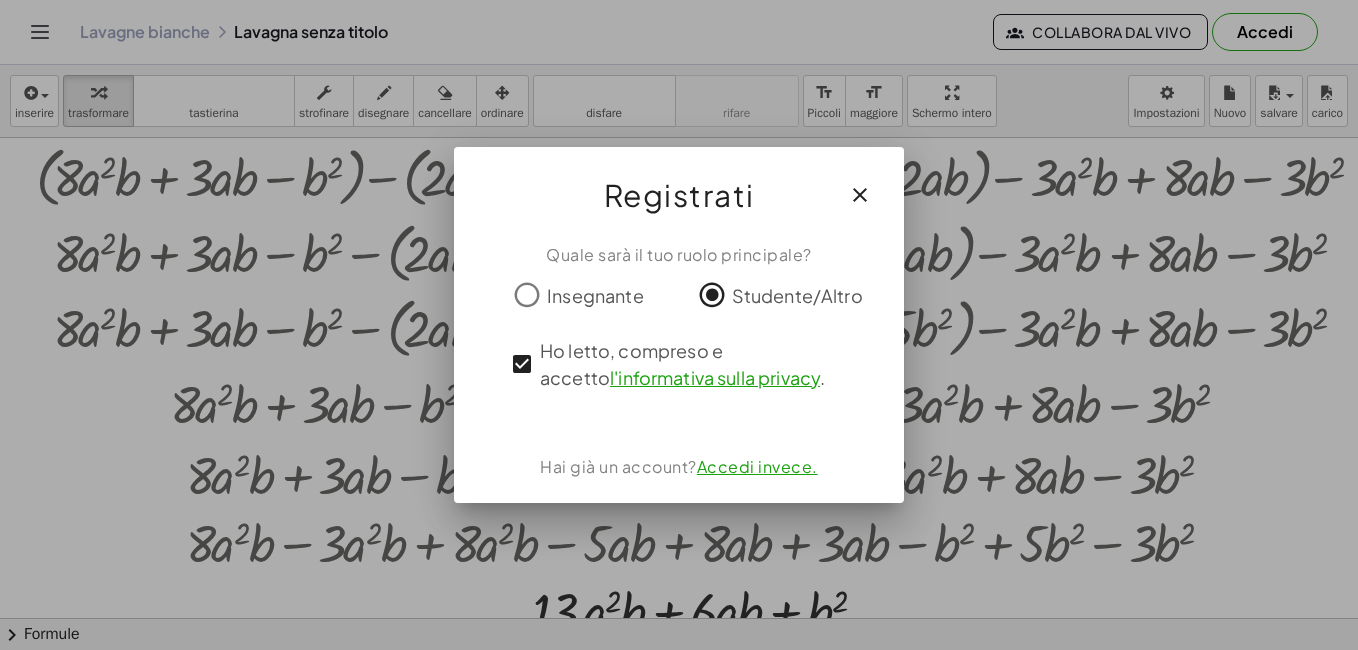 click on "Accedi invece." at bounding box center [757, 466] 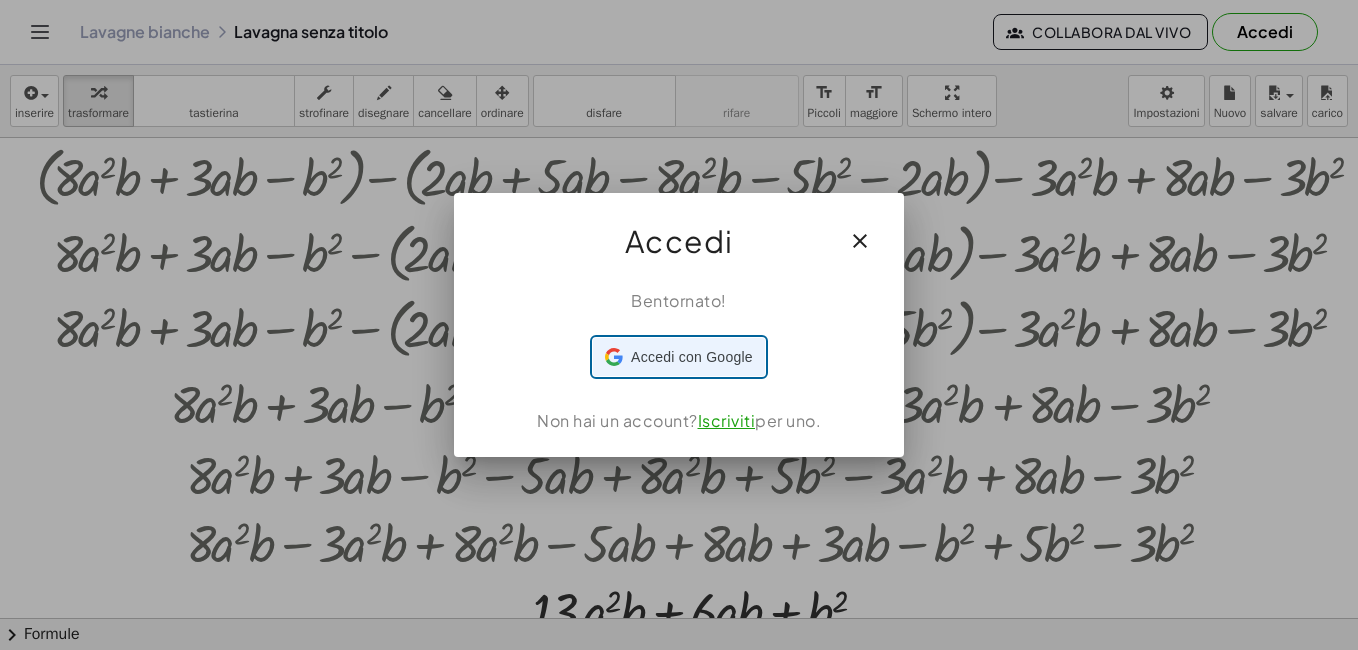 click on "Accedi con Google" at bounding box center (692, 357) 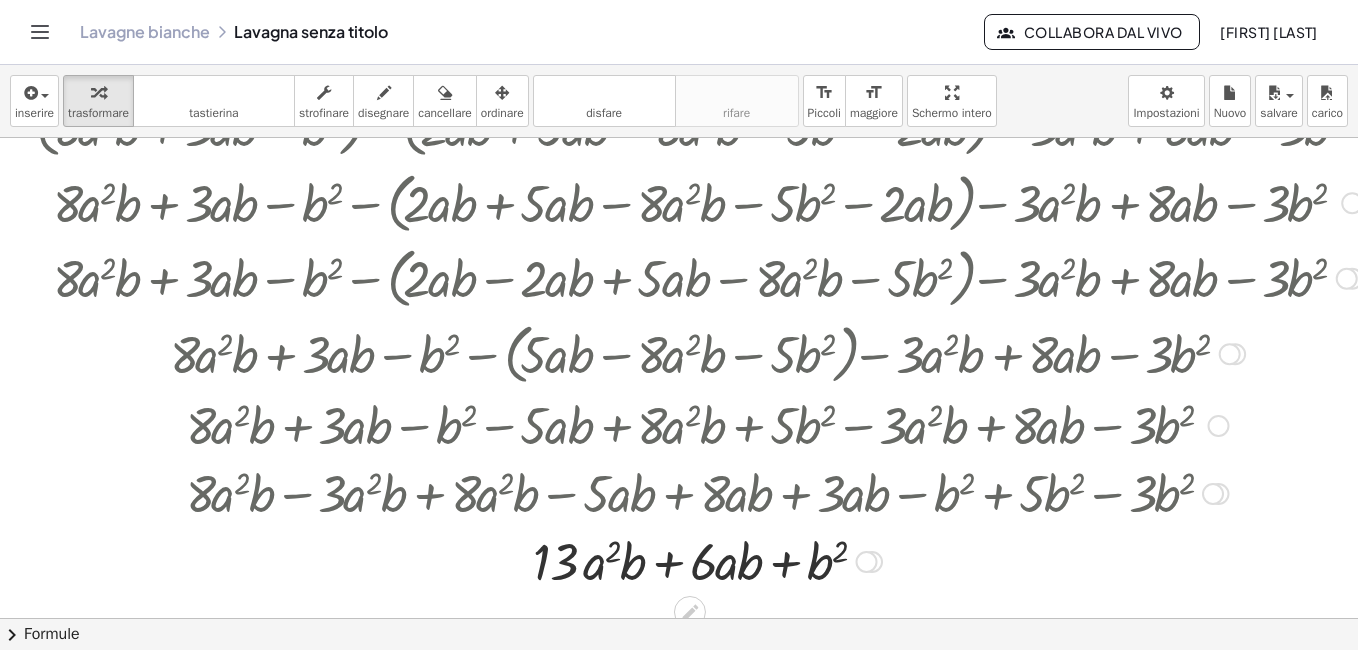 scroll, scrollTop: 195, scrollLeft: 0, axis: vertical 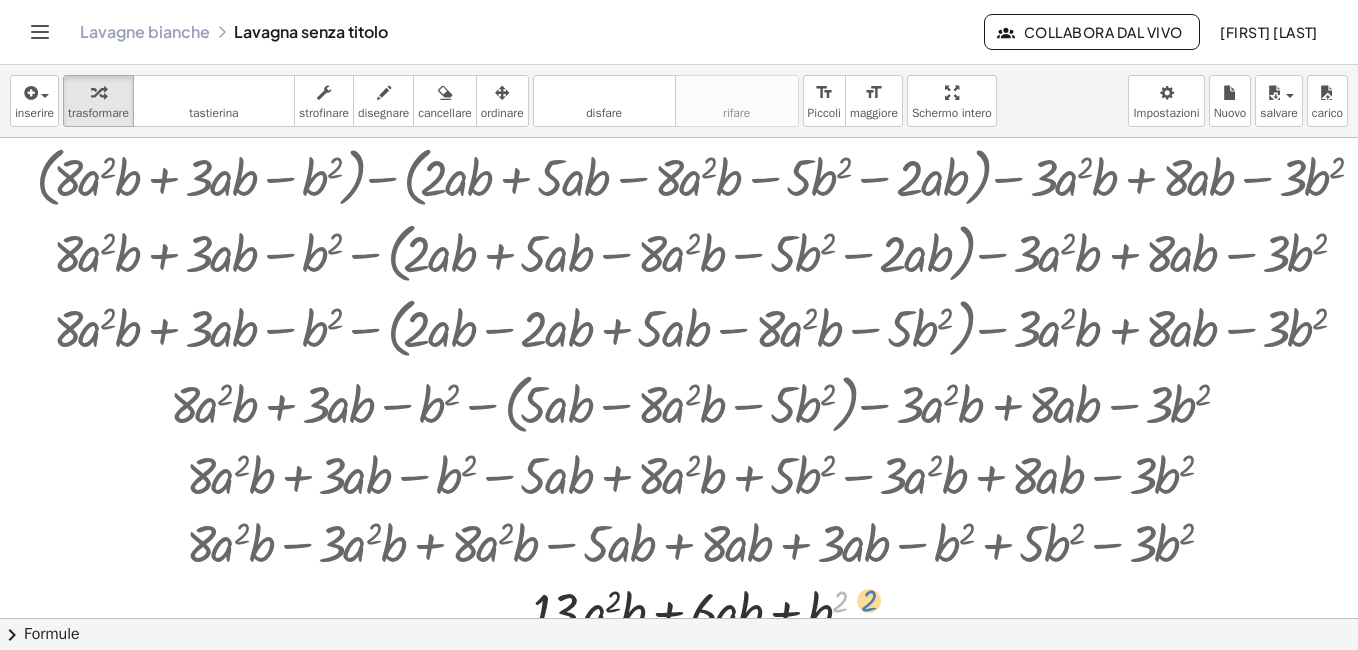 drag, startPoint x: 1114, startPoint y: 602, endPoint x: 1143, endPoint y: 601, distance: 29.017237 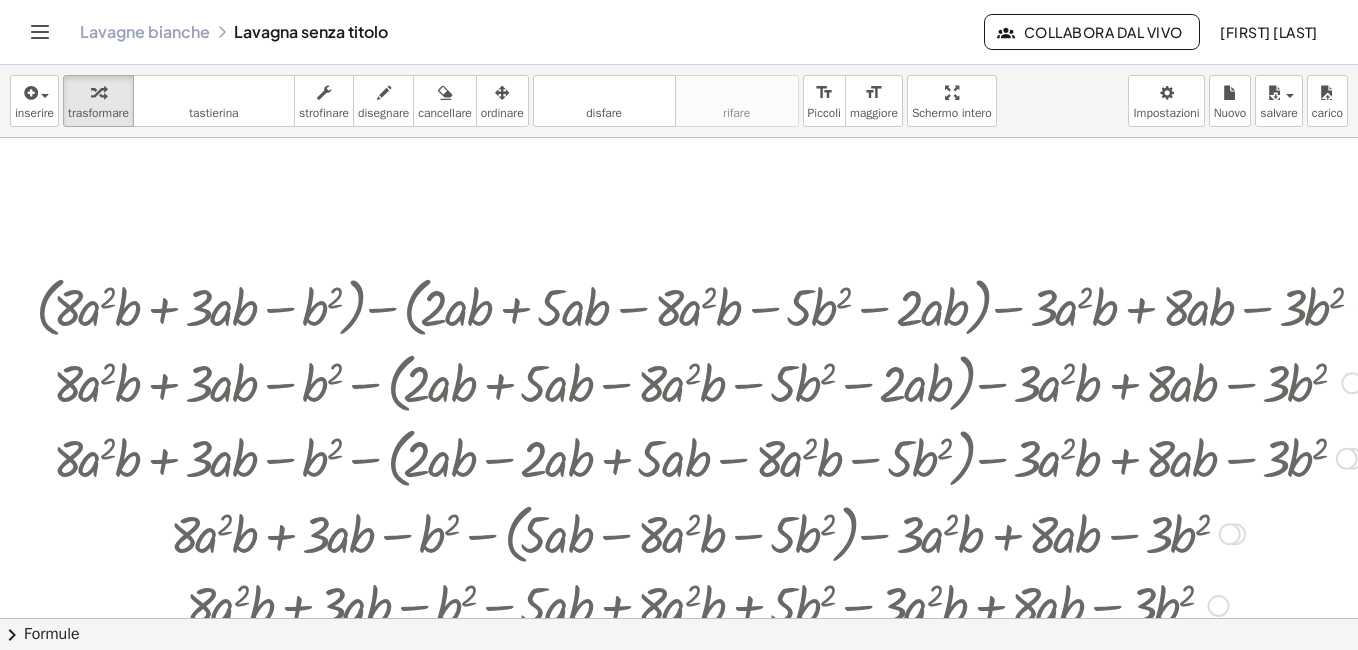 scroll, scrollTop: 100, scrollLeft: 0, axis: vertical 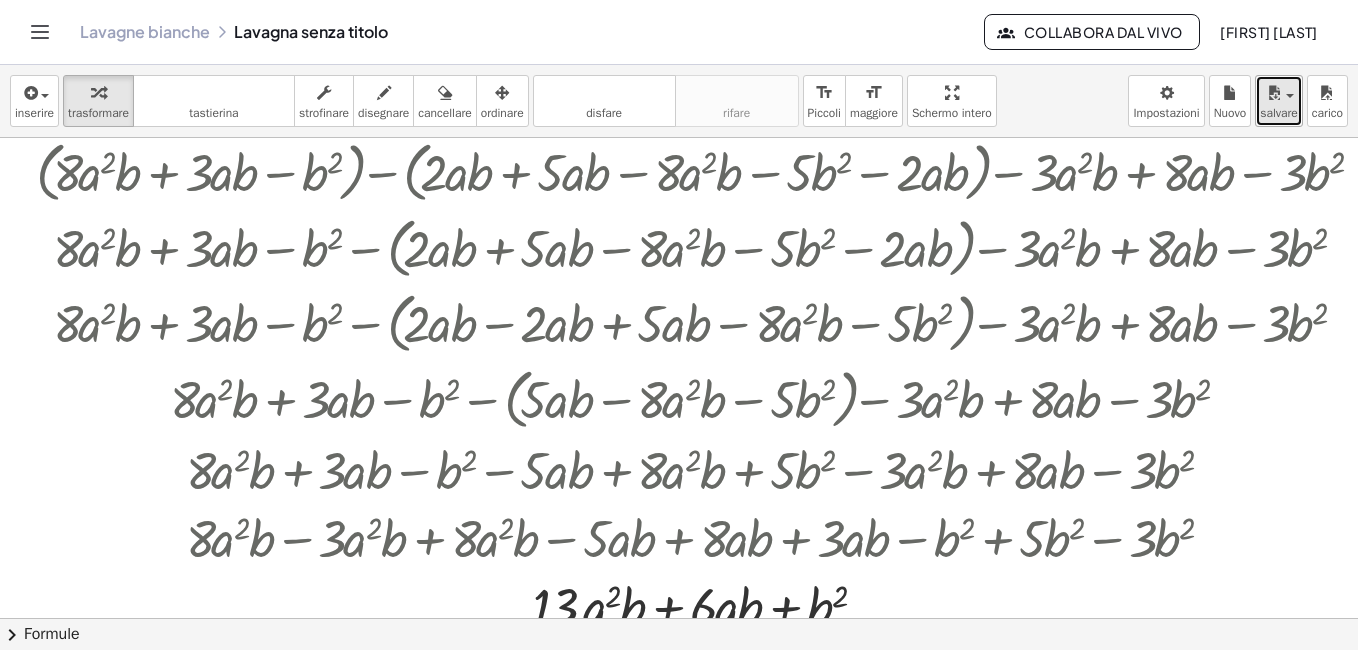 click on "salvare" at bounding box center [1279, 101] 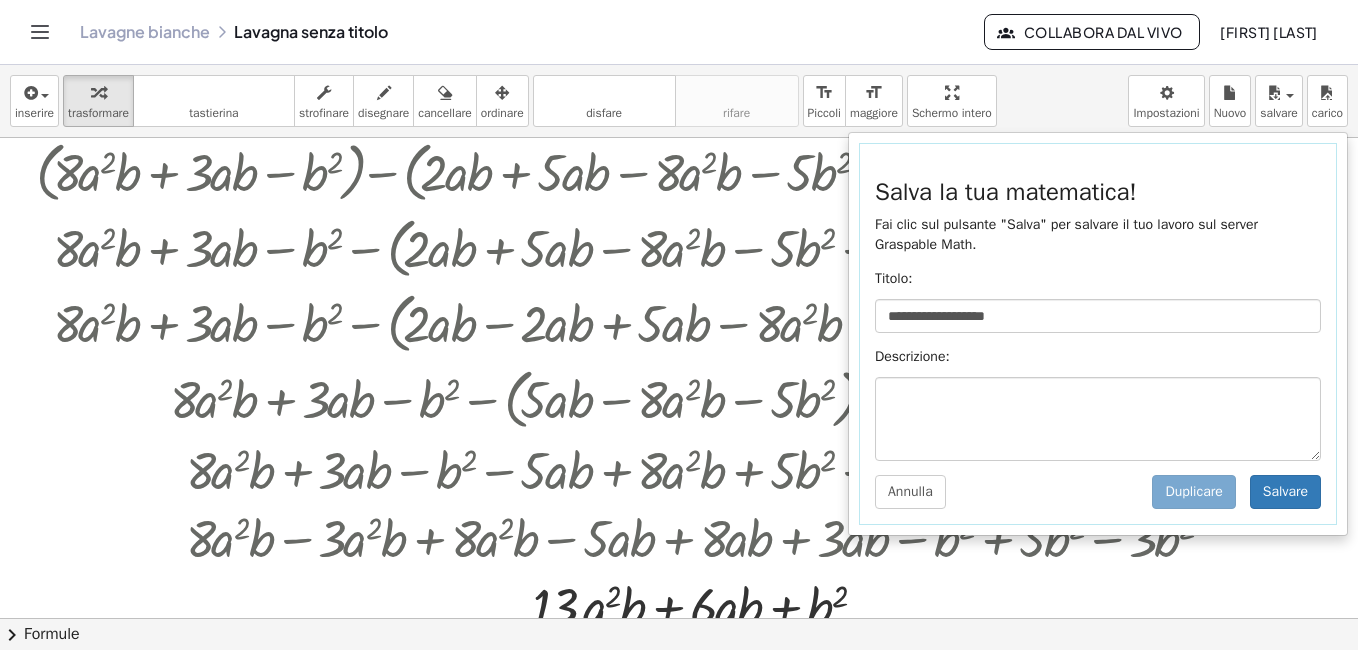 click on "**********" at bounding box center (1098, 334) 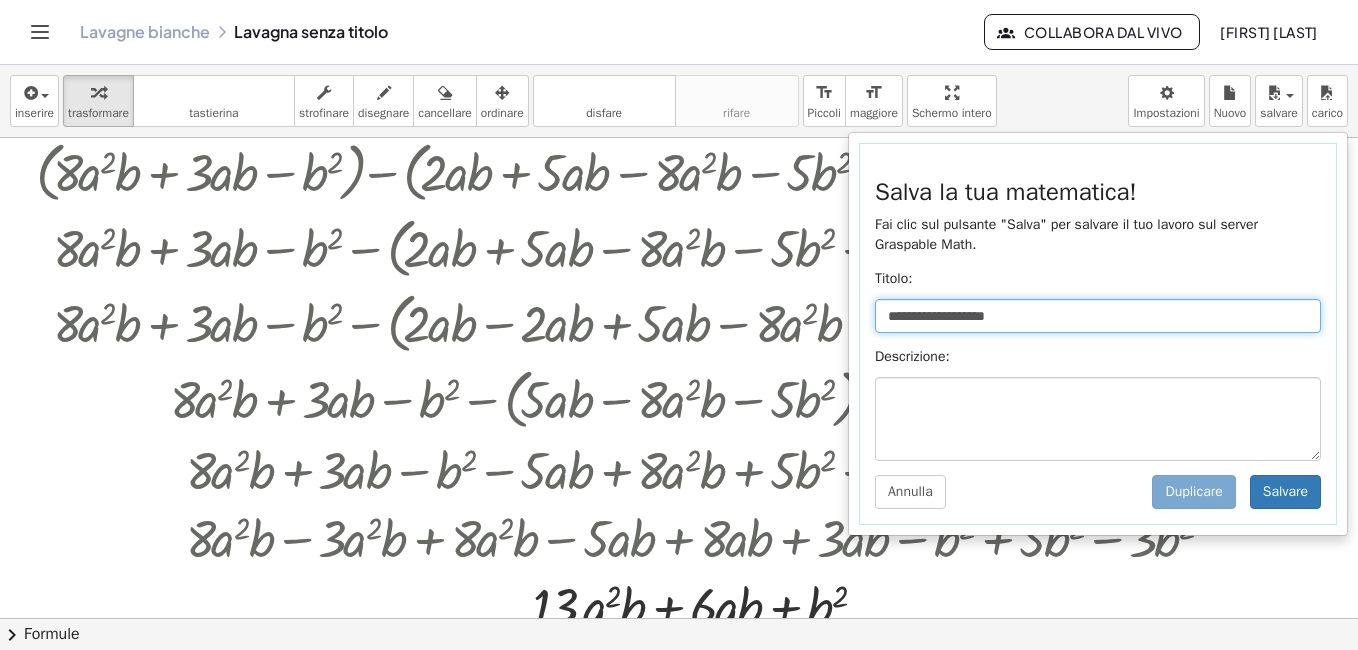 click on "**********" at bounding box center (1098, 316) 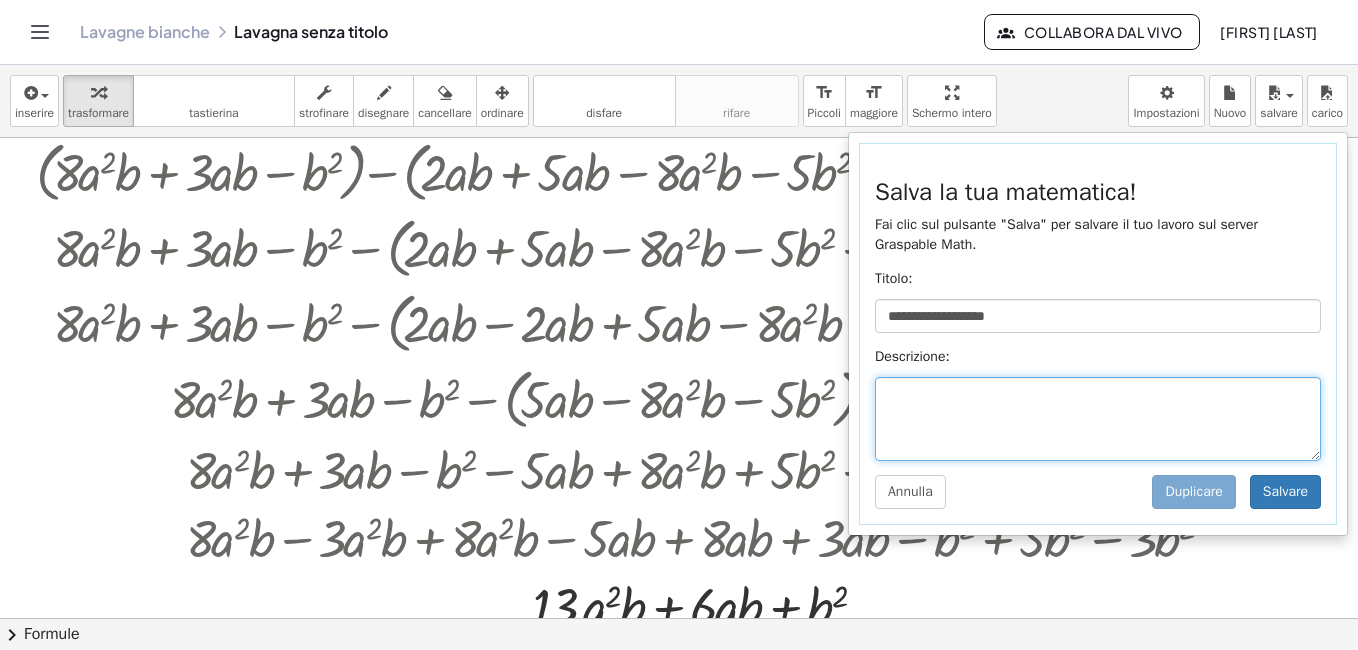 click at bounding box center [1098, 419] 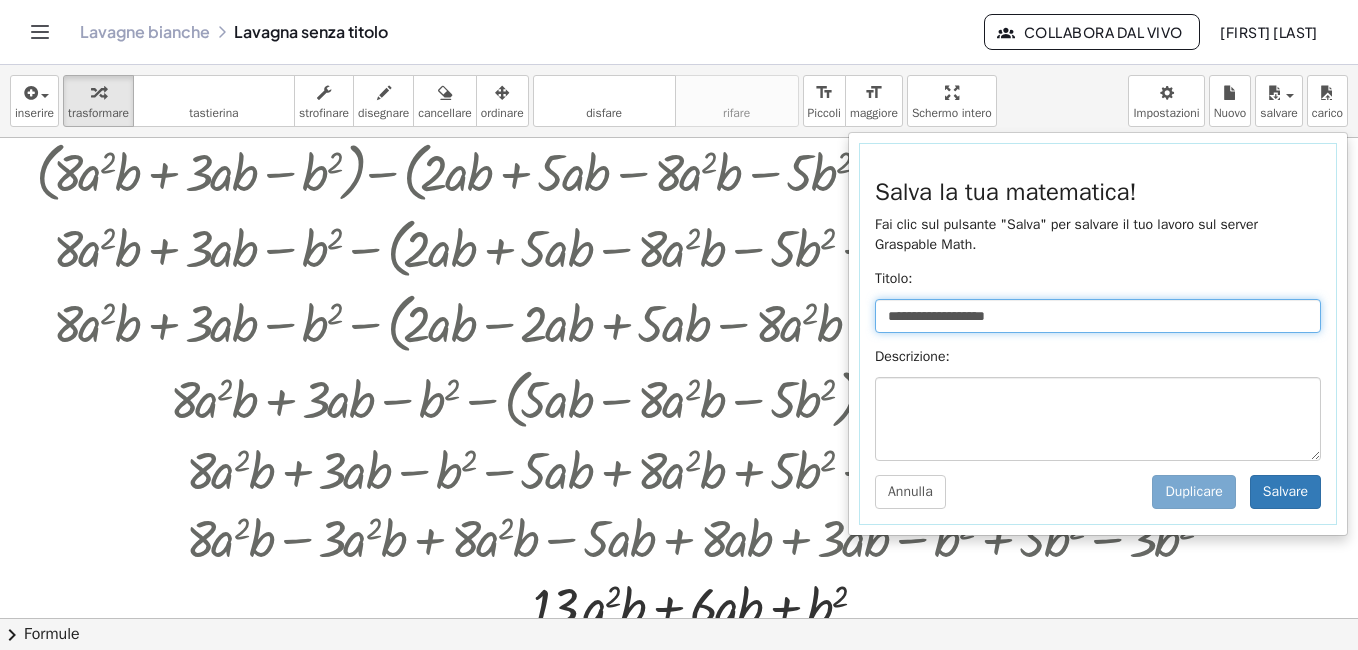 click on "**********" at bounding box center [1098, 316] 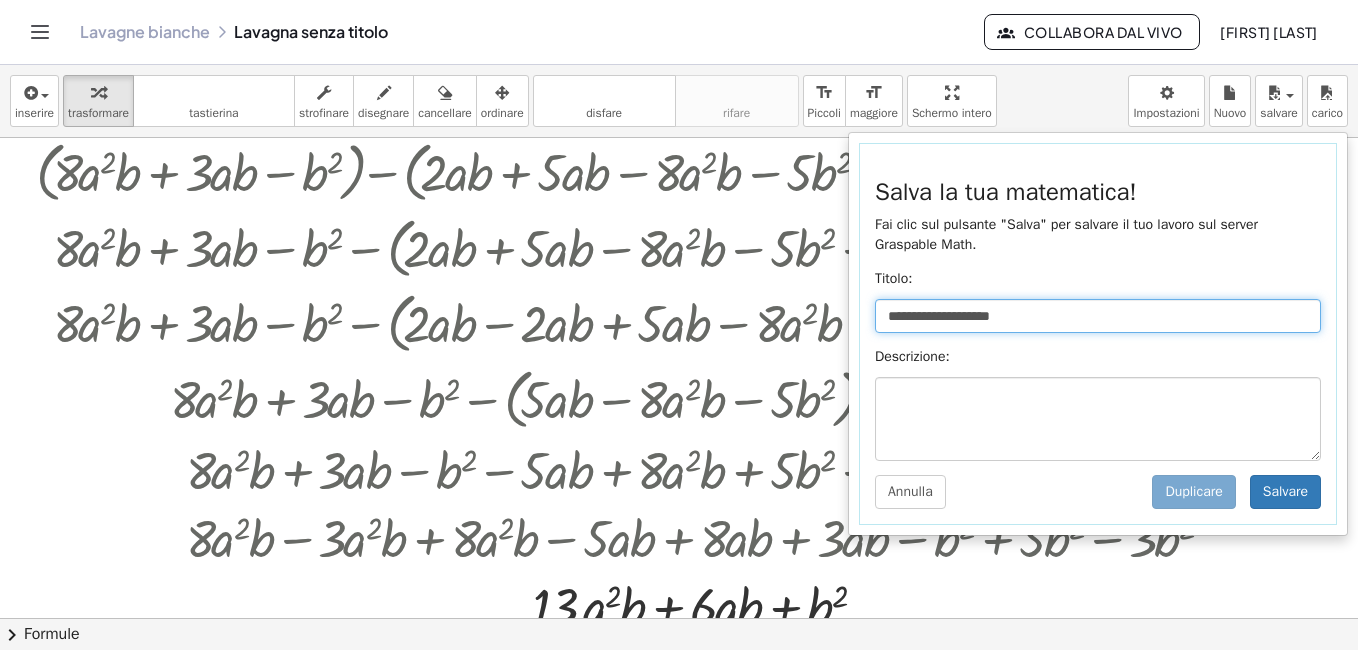 click on "**********" at bounding box center (1098, 316) 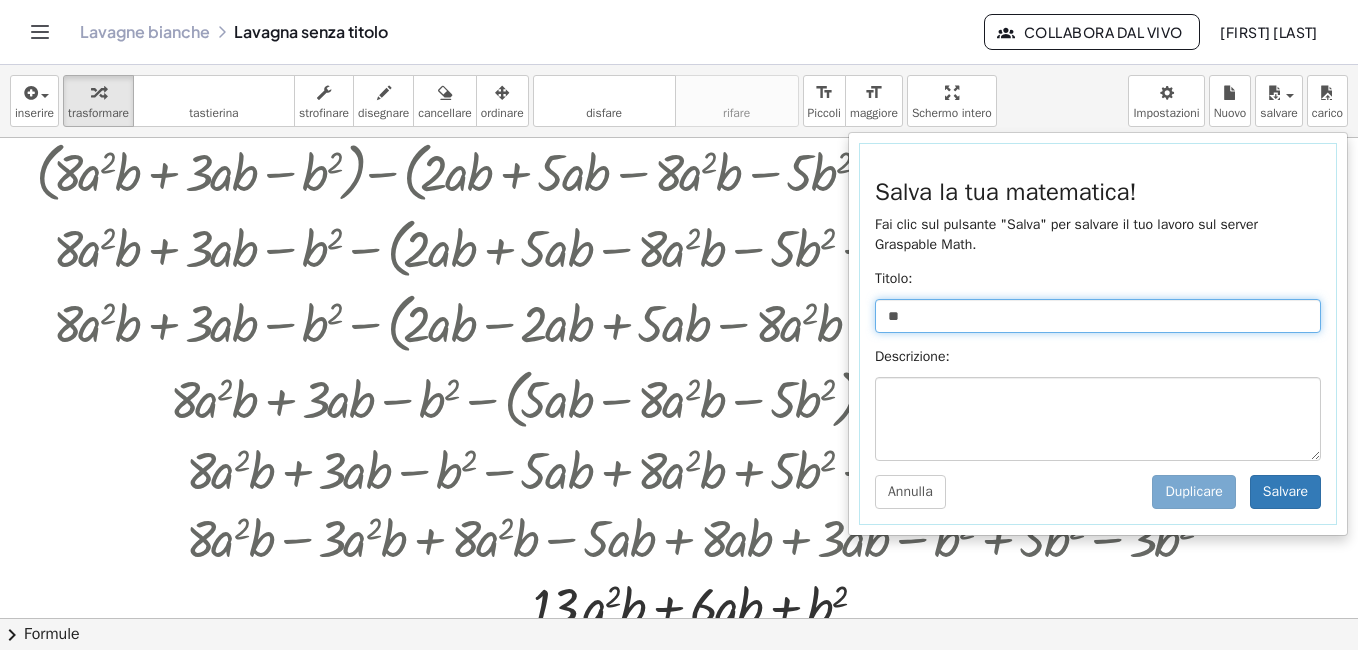 type on "*" 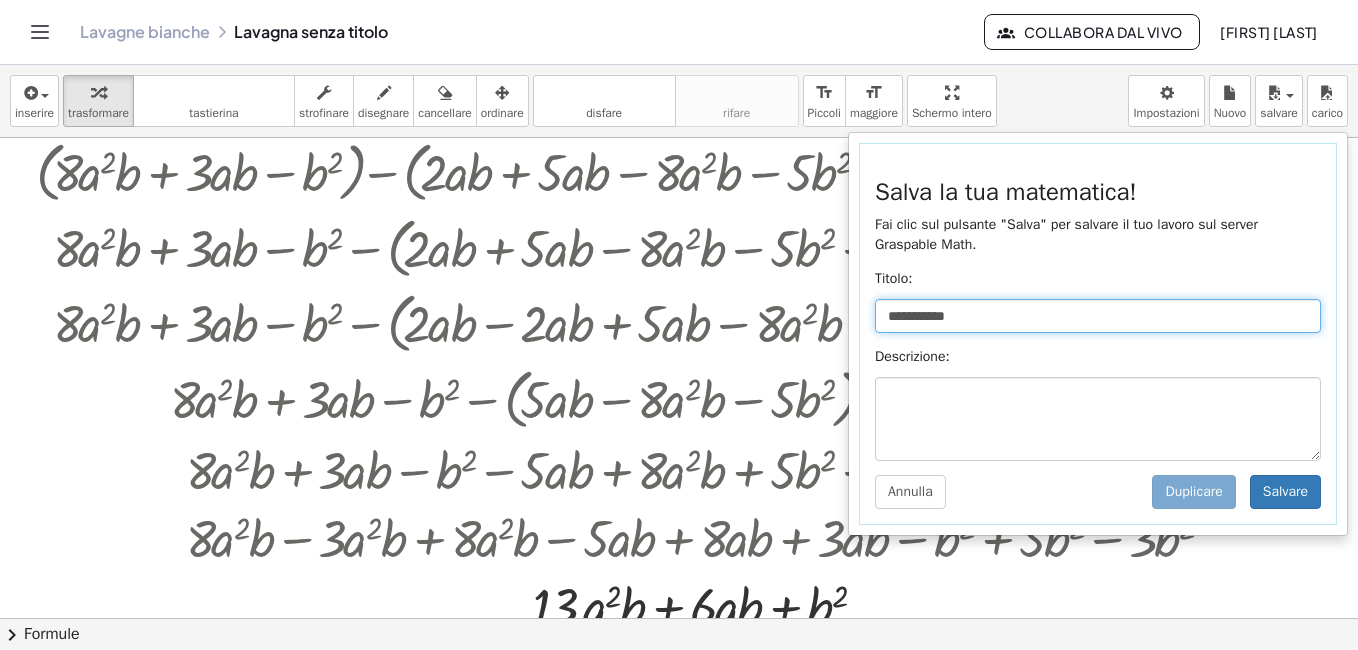 type on "**********" 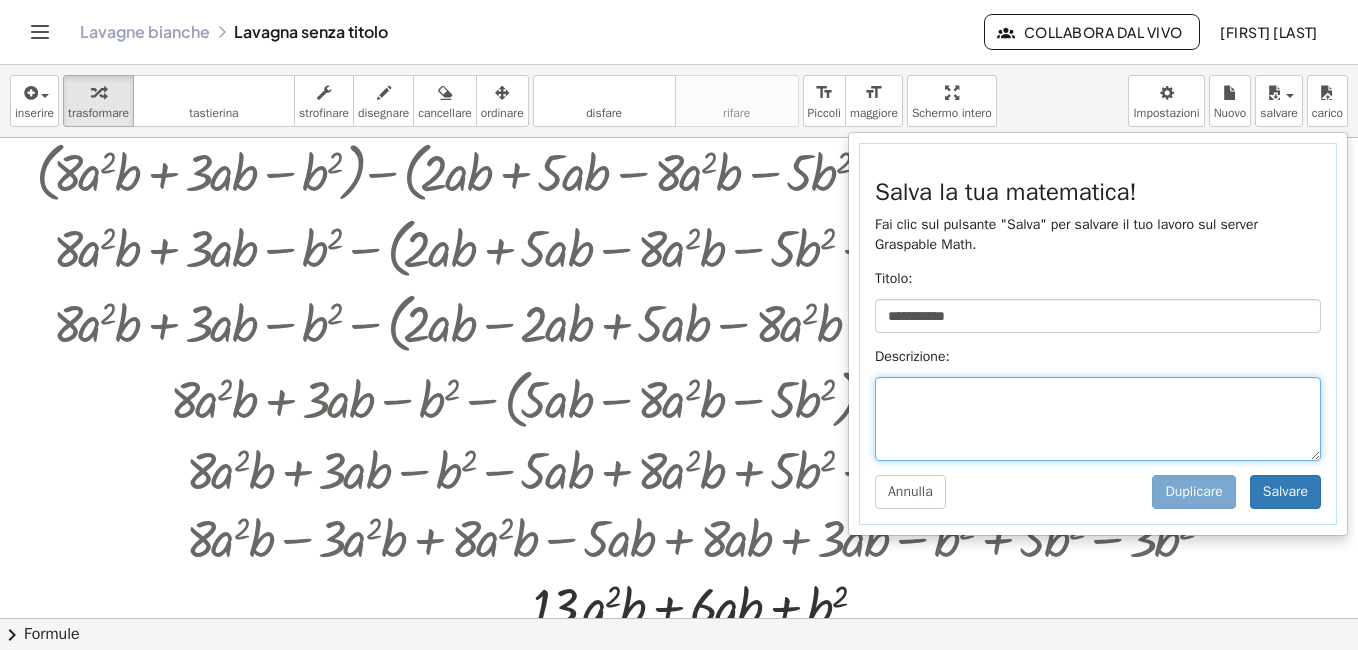 click at bounding box center [1098, 419] 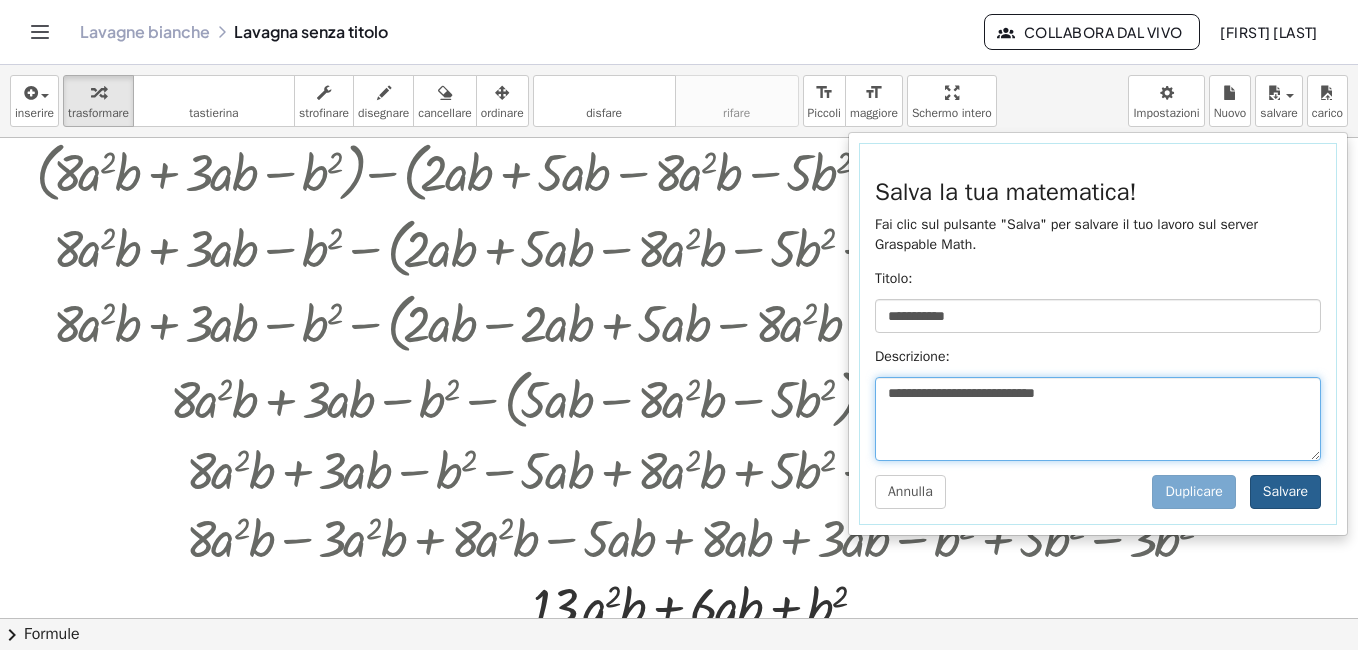 type on "**********" 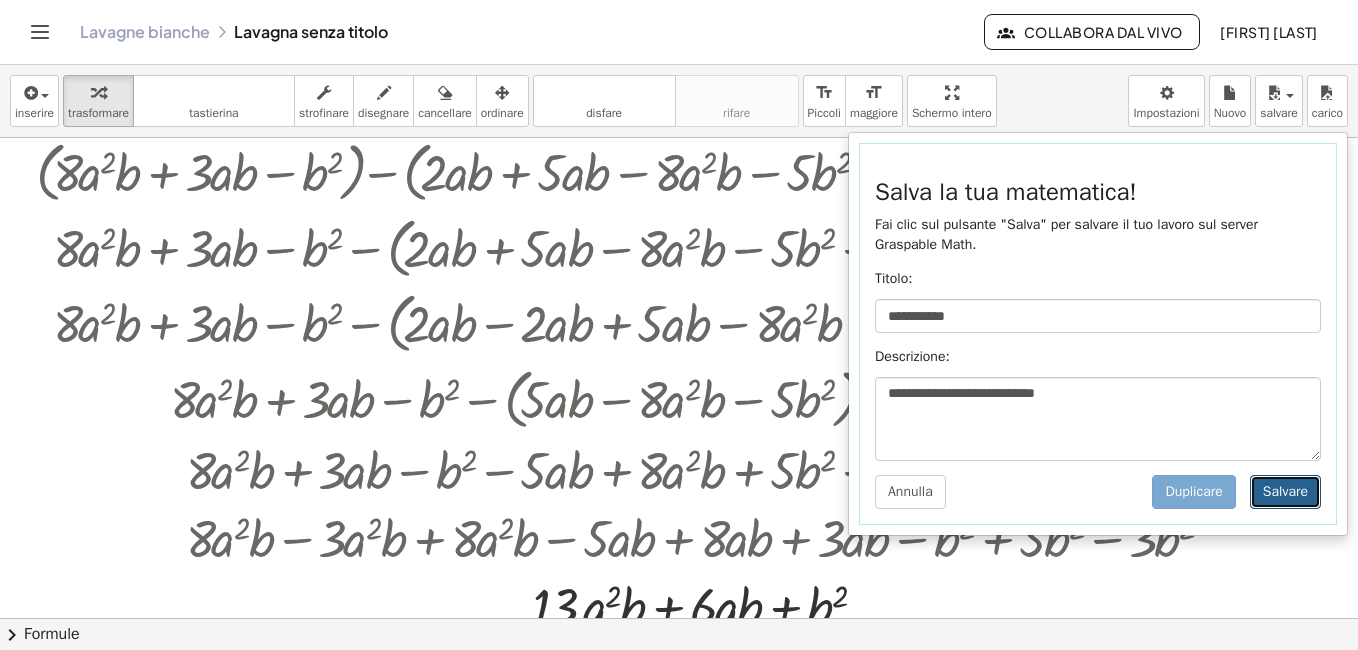 click on "Salvare" at bounding box center (1285, 492) 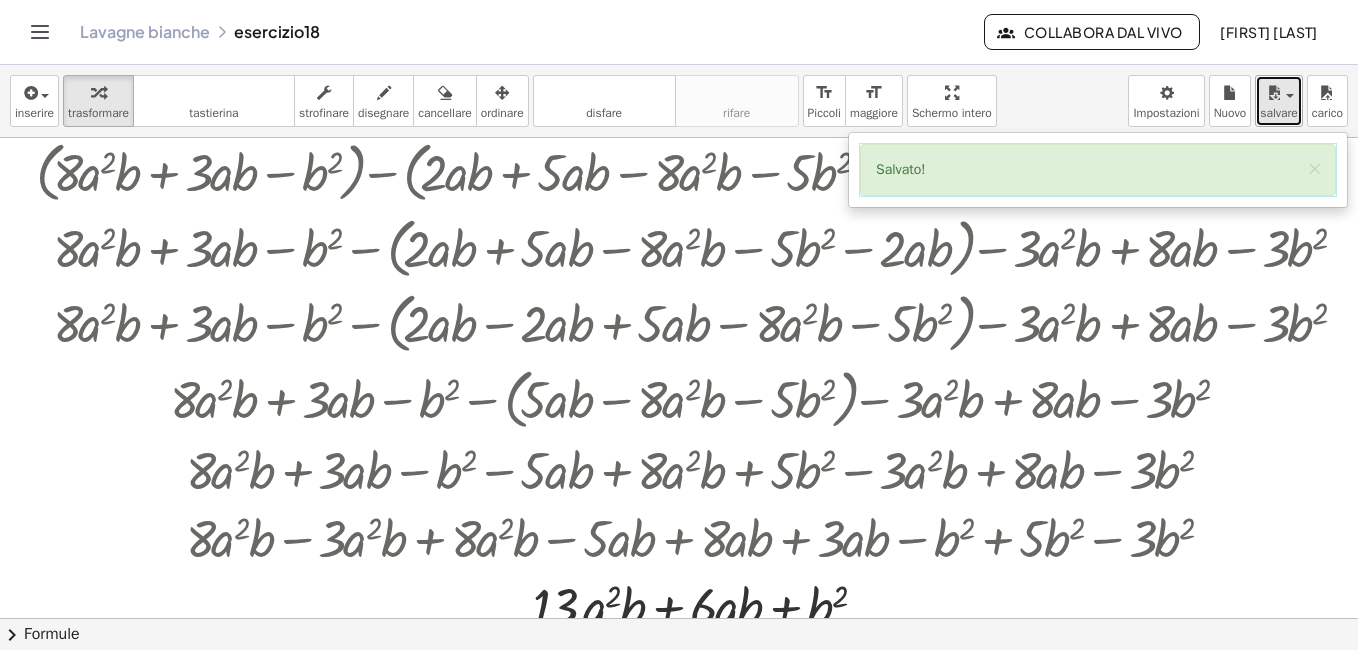 click at bounding box center [1290, 96] 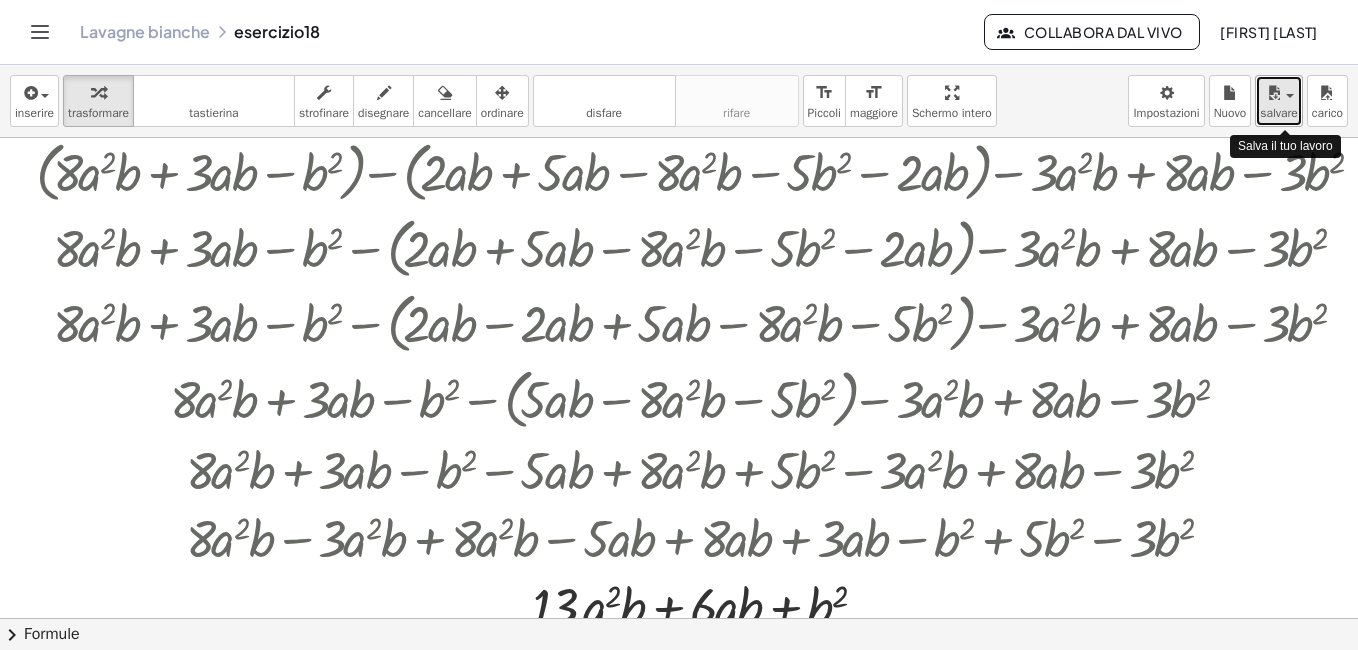click on "salvare" at bounding box center [1279, 113] 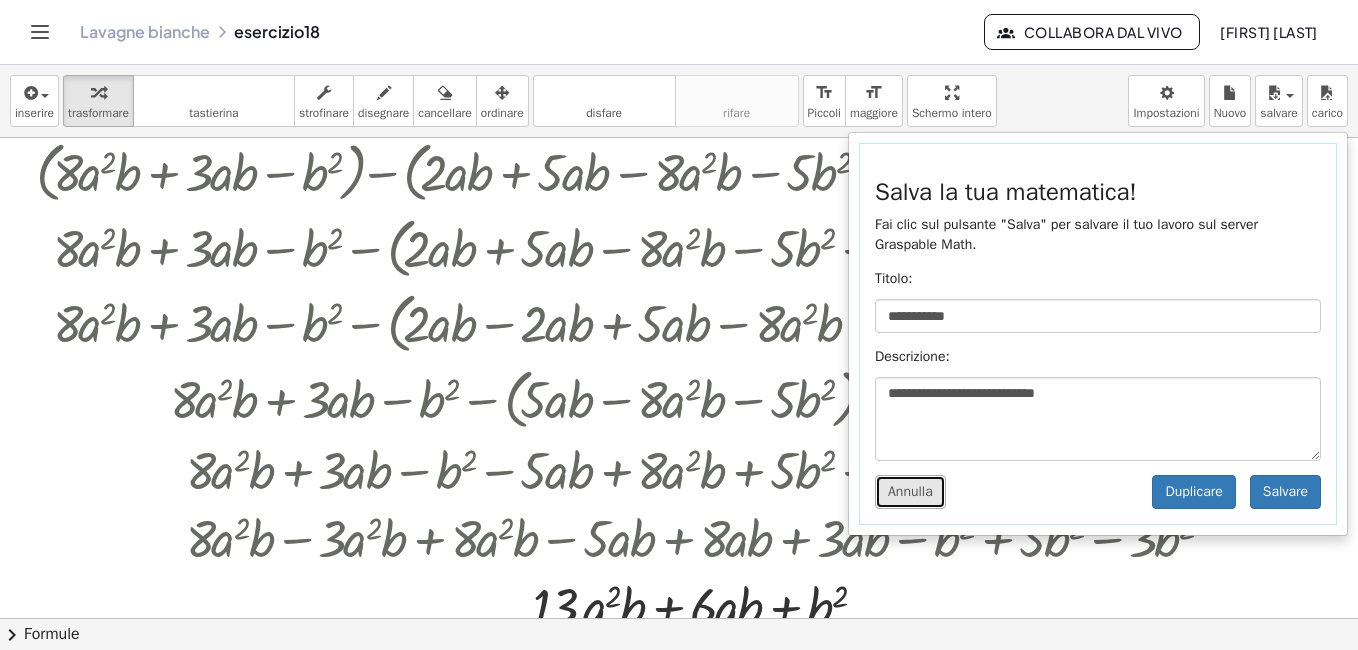 click on "Annulla" at bounding box center [910, 492] 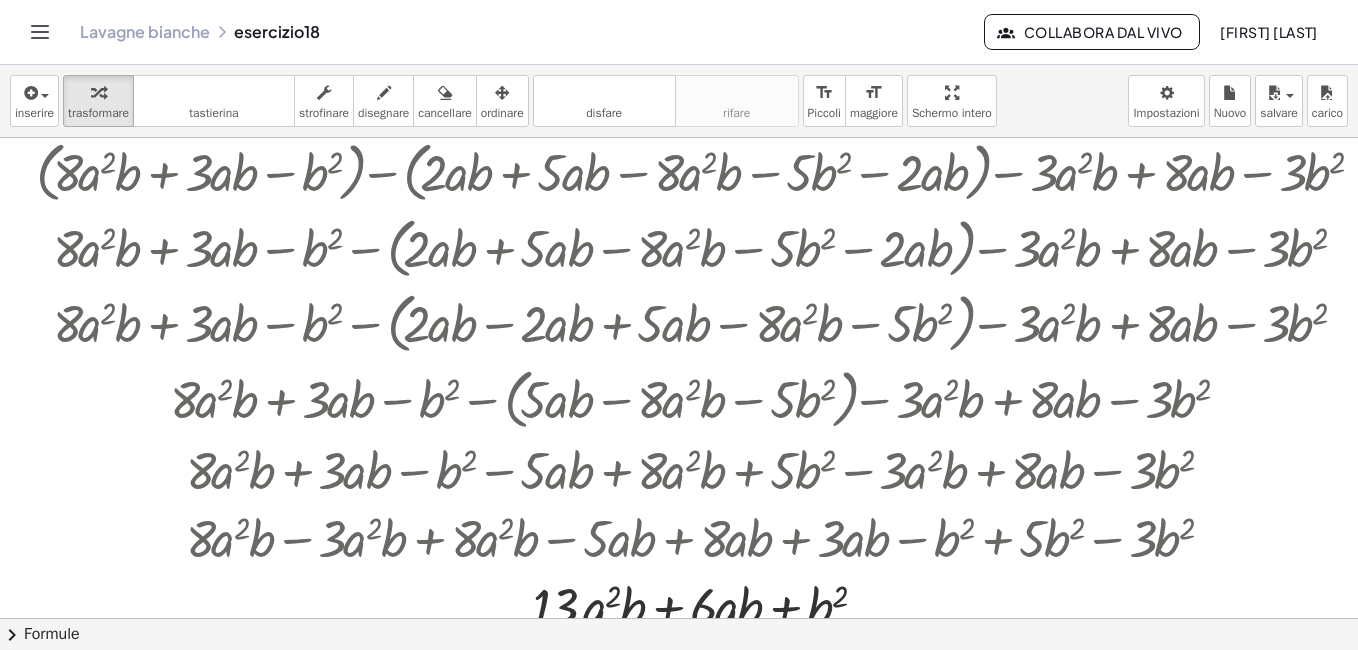 click 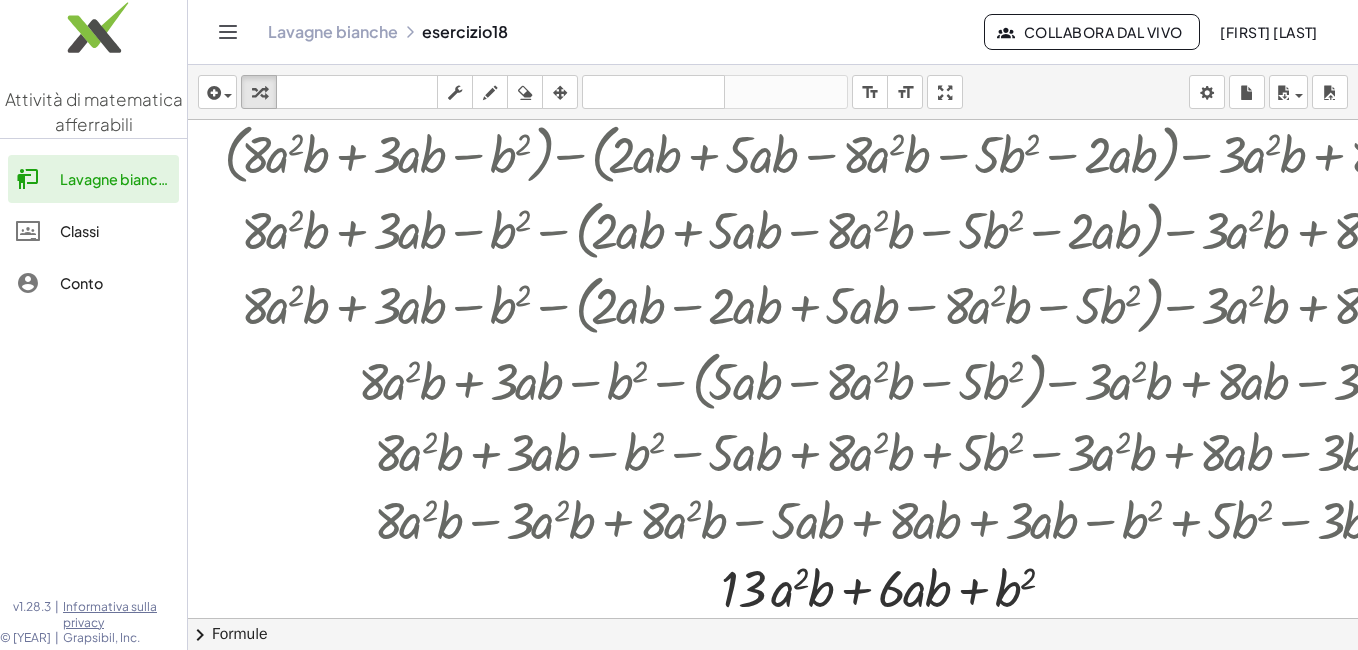 click 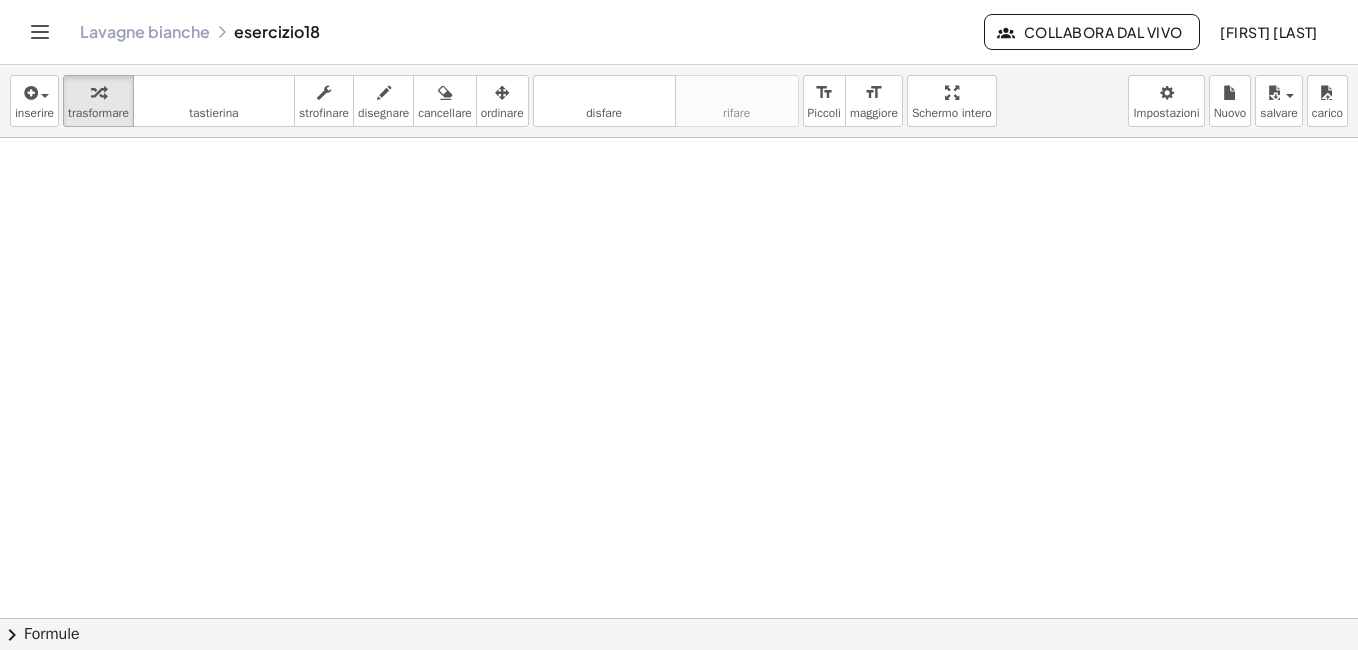 scroll, scrollTop: 795, scrollLeft: 0, axis: vertical 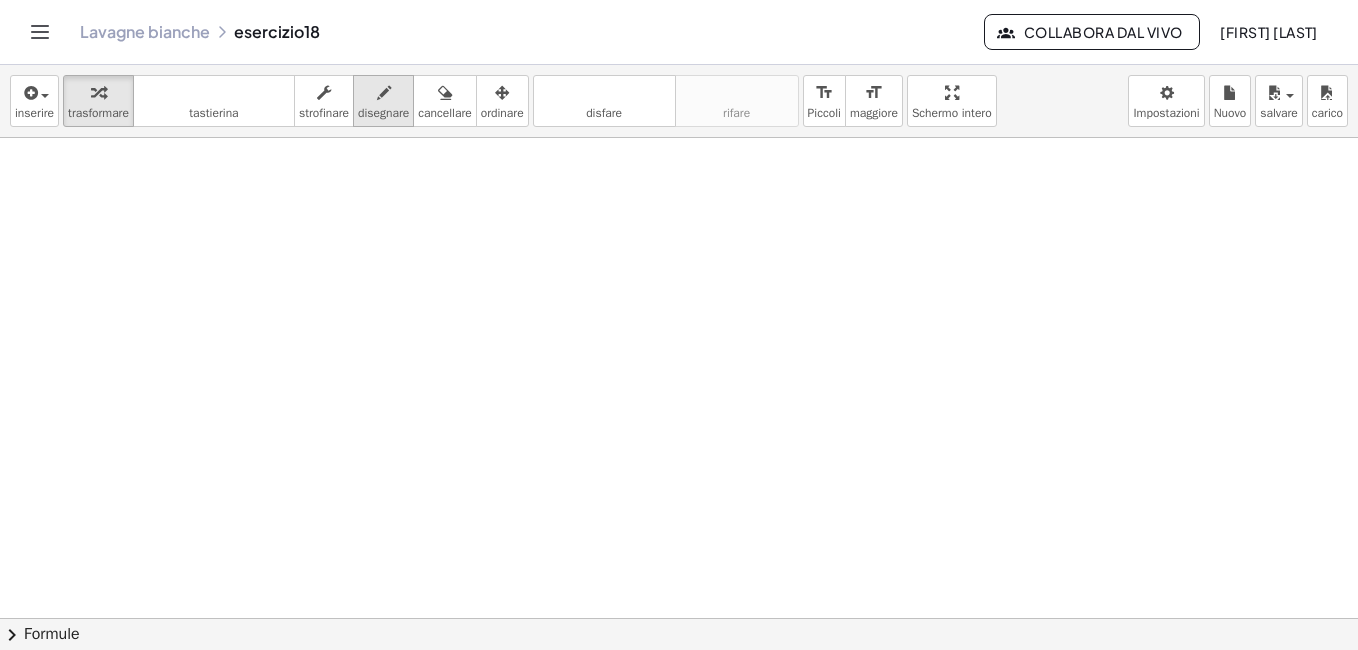 drag, startPoint x: 395, startPoint y: 98, endPoint x: 388, endPoint y: 112, distance: 15.652476 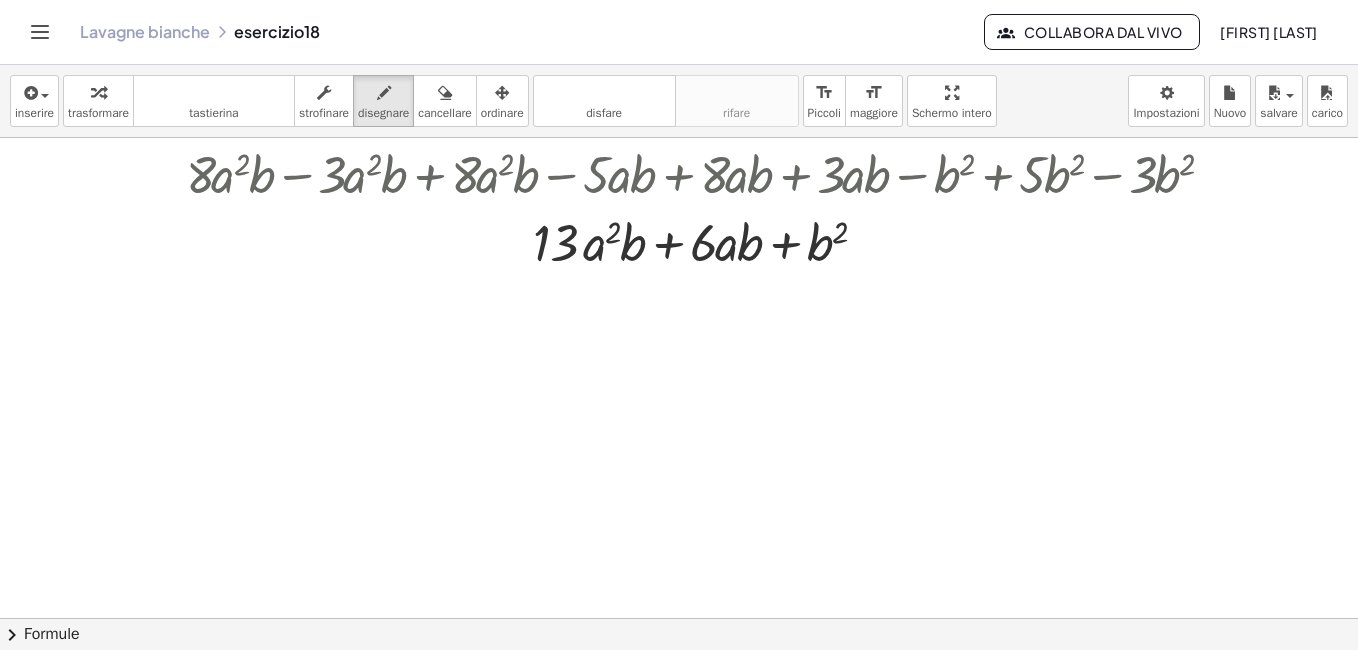 scroll, scrollTop: 595, scrollLeft: 0, axis: vertical 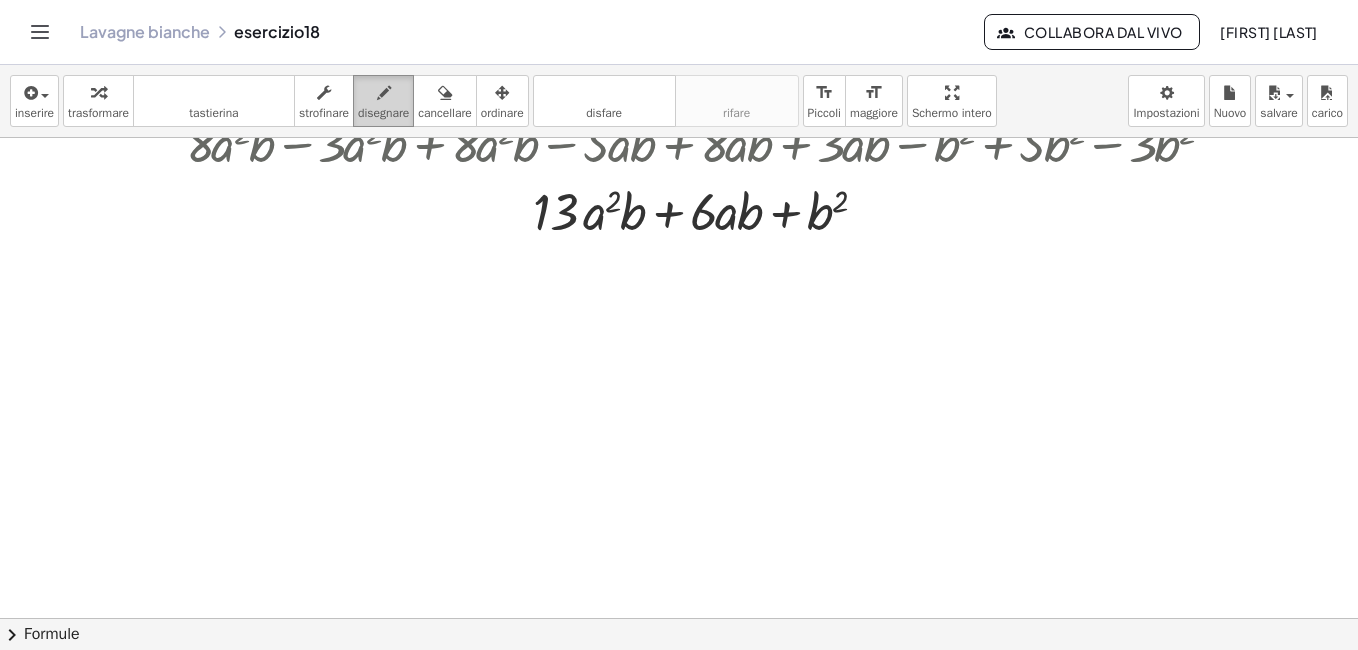 click at bounding box center (383, 92) 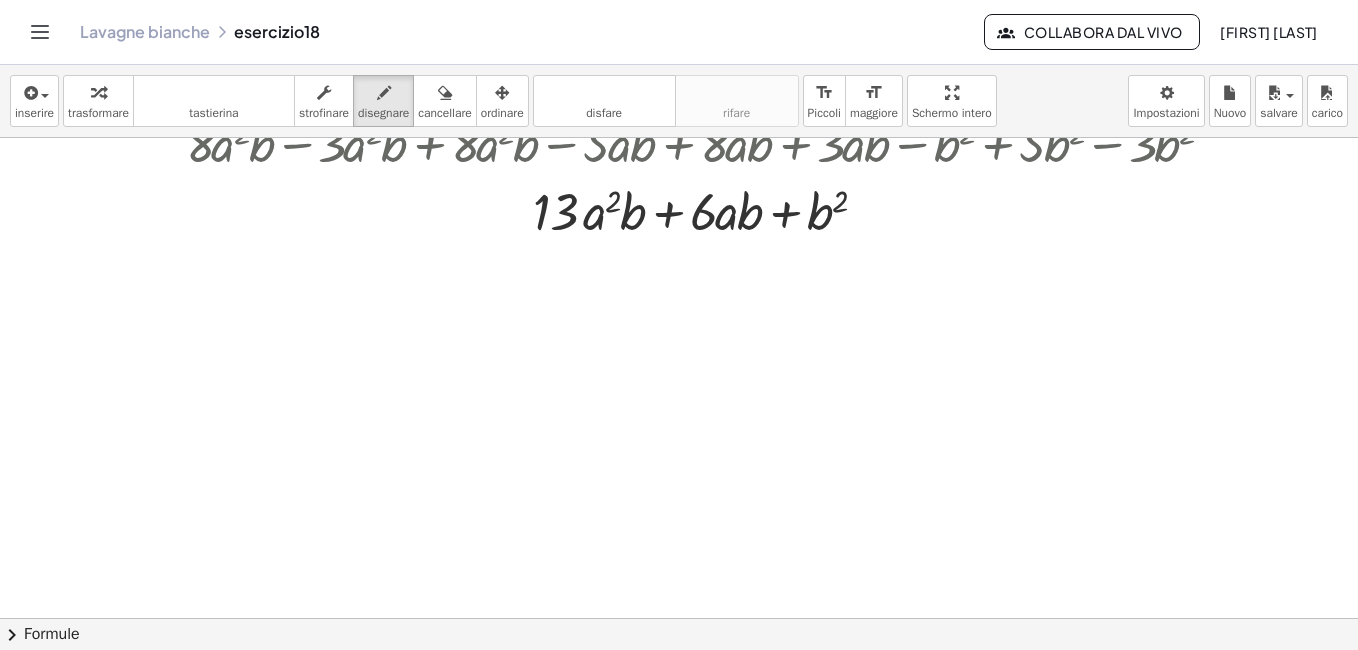 drag, startPoint x: 665, startPoint y: 257, endPoint x: 661, endPoint y: 279, distance: 22.36068 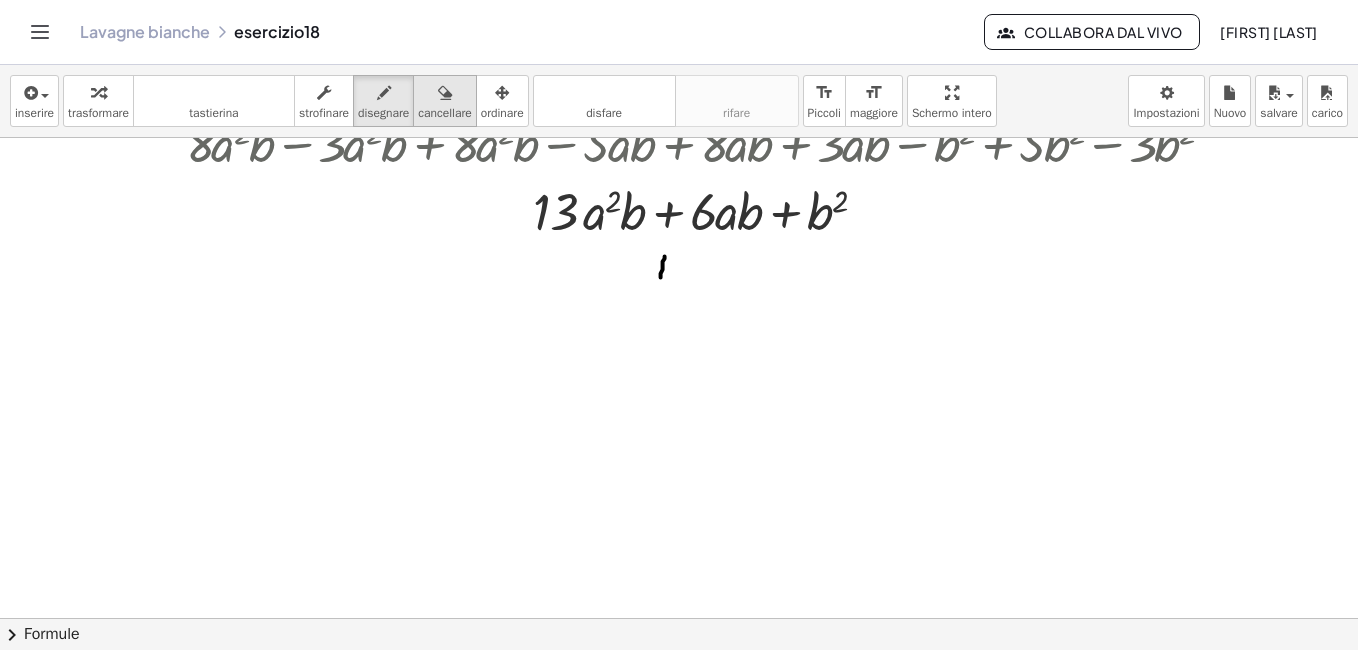 click at bounding box center [444, 92] 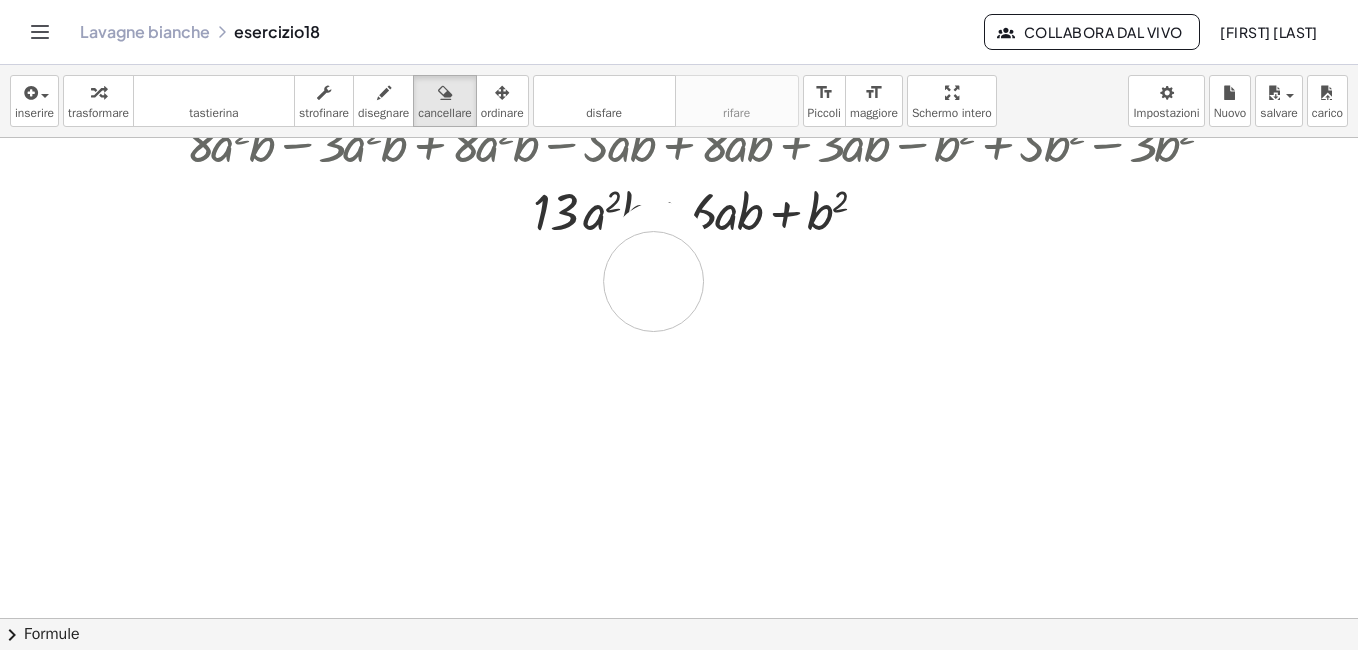 drag, startPoint x: 660, startPoint y: 252, endPoint x: 654, endPoint y: 282, distance: 30.594116 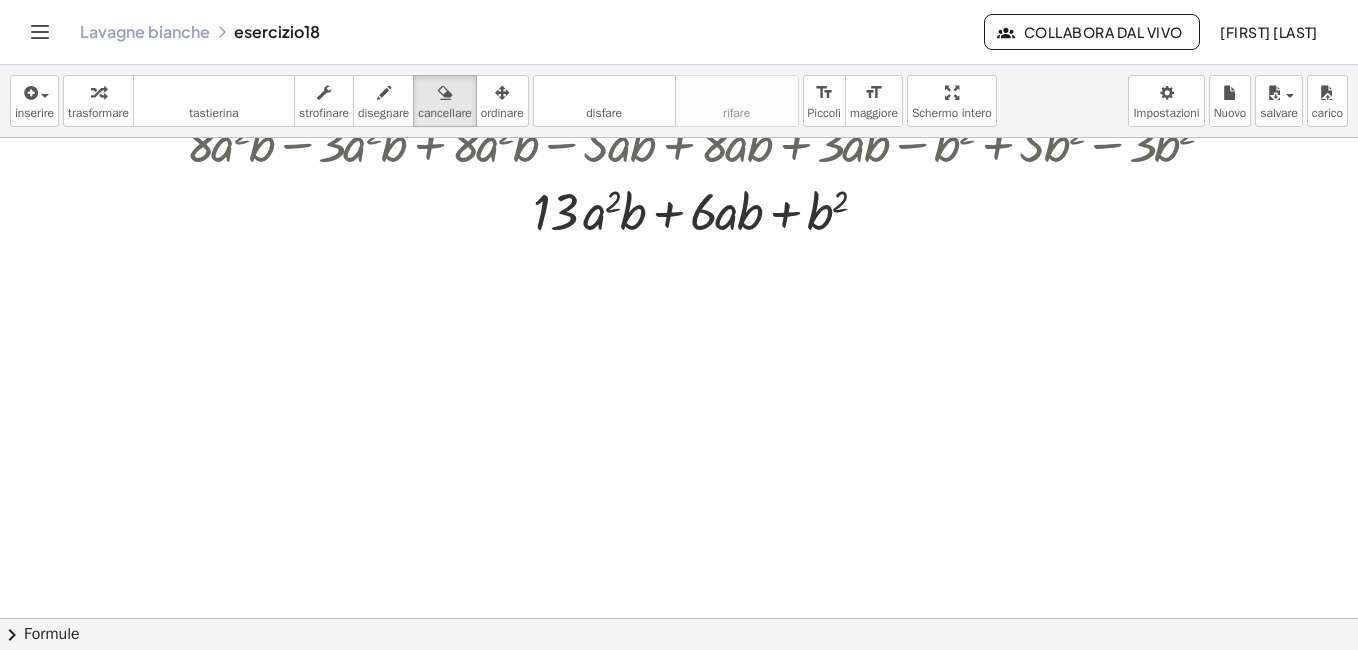 type 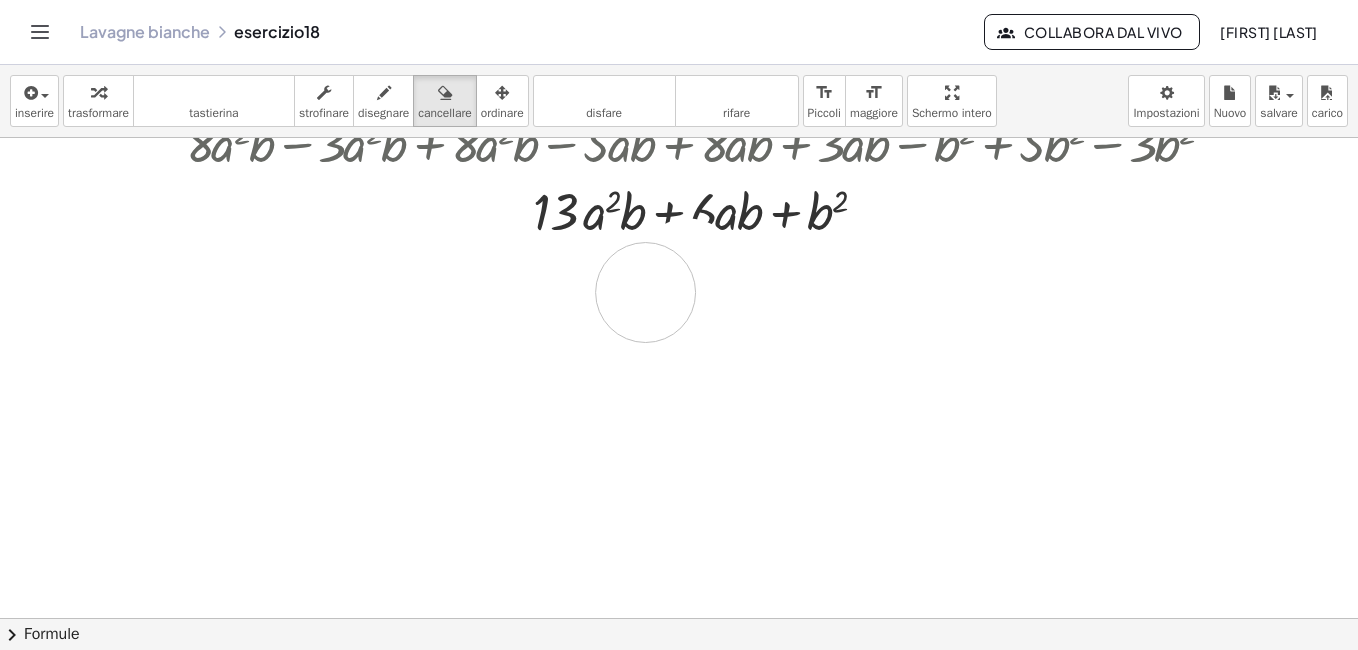 drag, startPoint x: 688, startPoint y: 269, endPoint x: 646, endPoint y: 293, distance: 48.373547 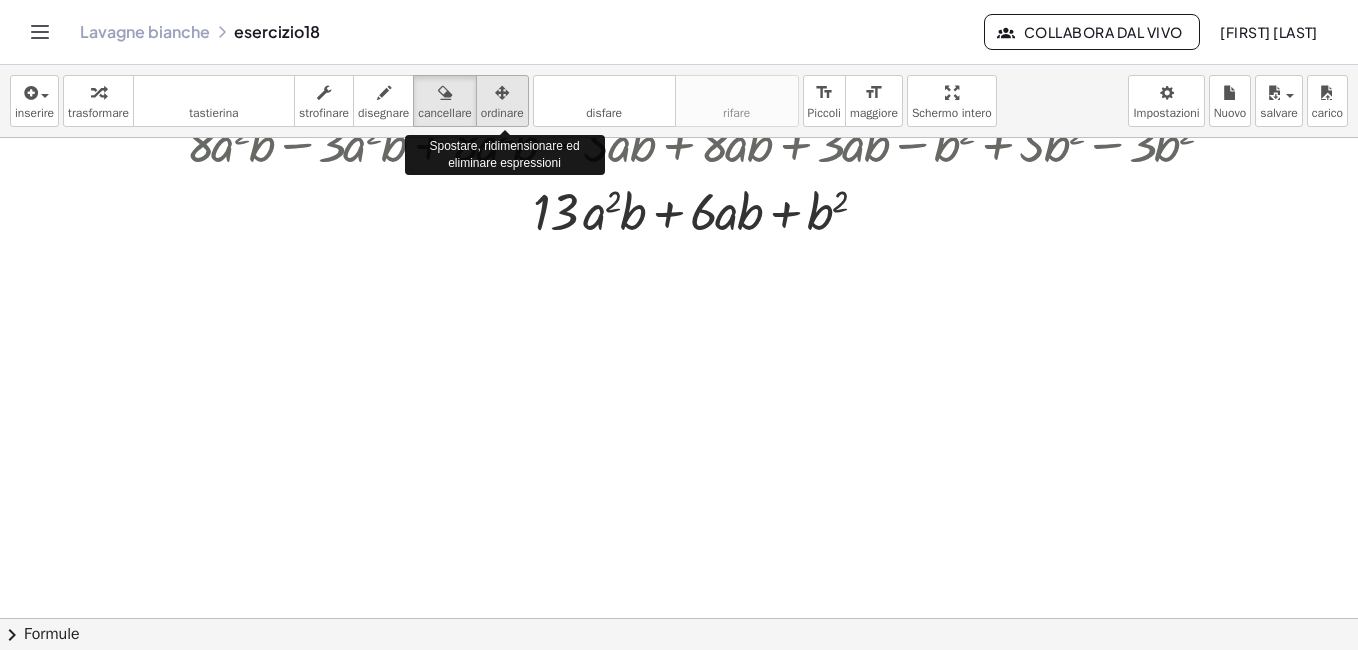click on "ordinare" at bounding box center [502, 113] 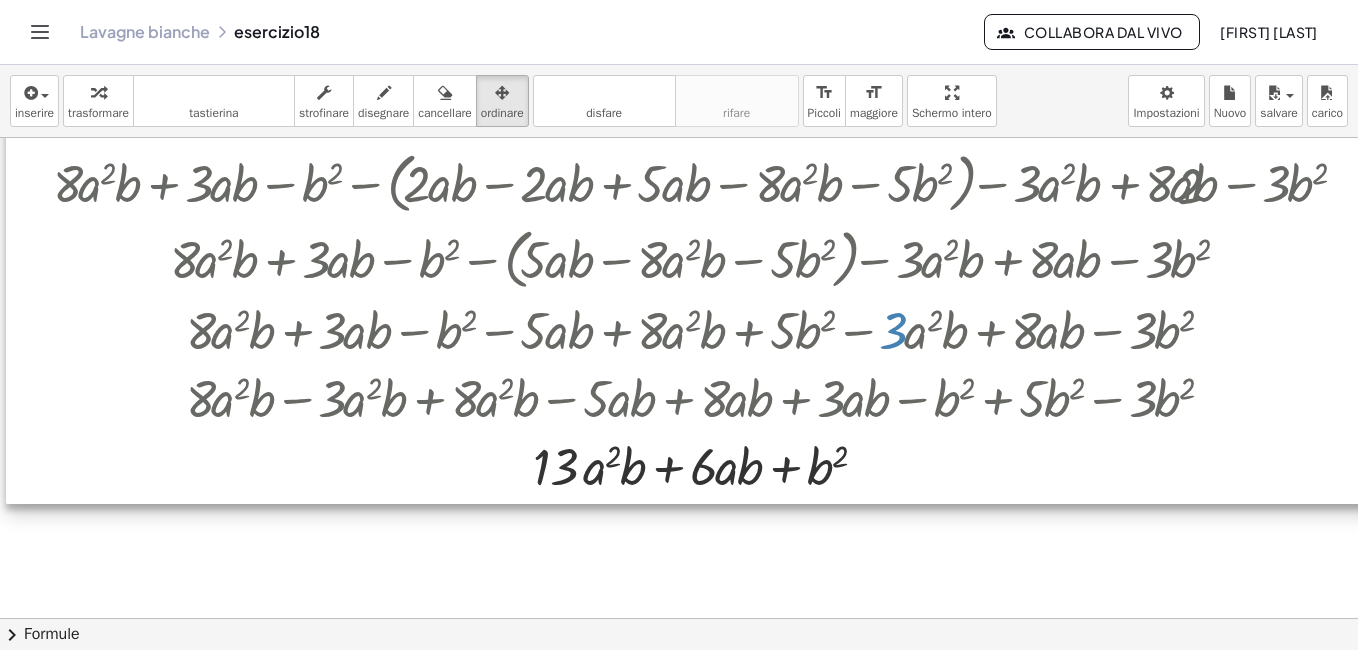 scroll, scrollTop: 375, scrollLeft: 0, axis: vertical 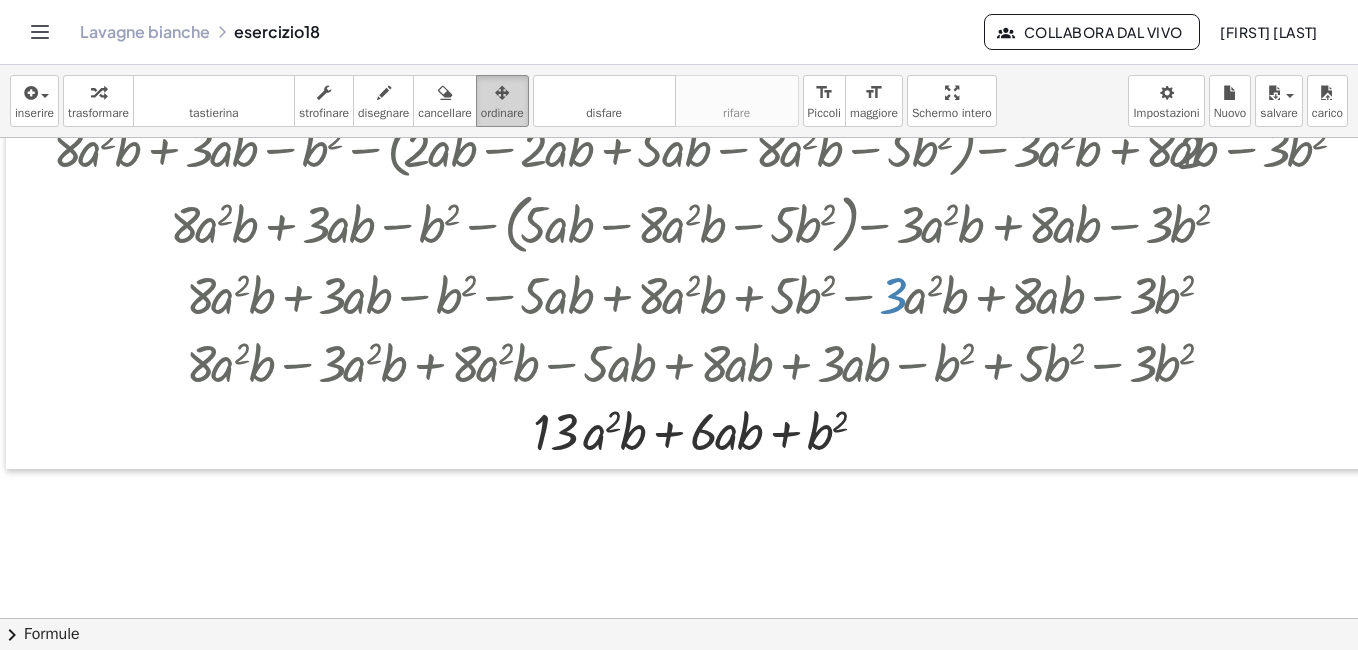 click at bounding box center (502, 92) 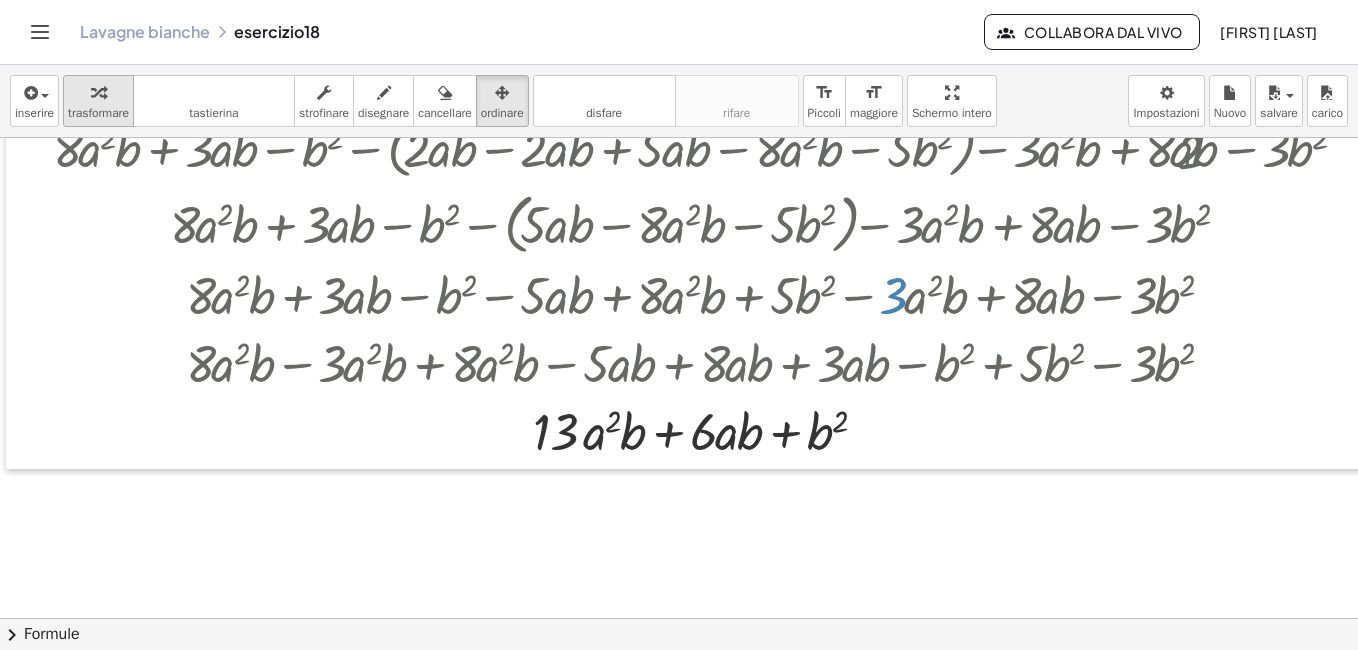 click at bounding box center [98, 93] 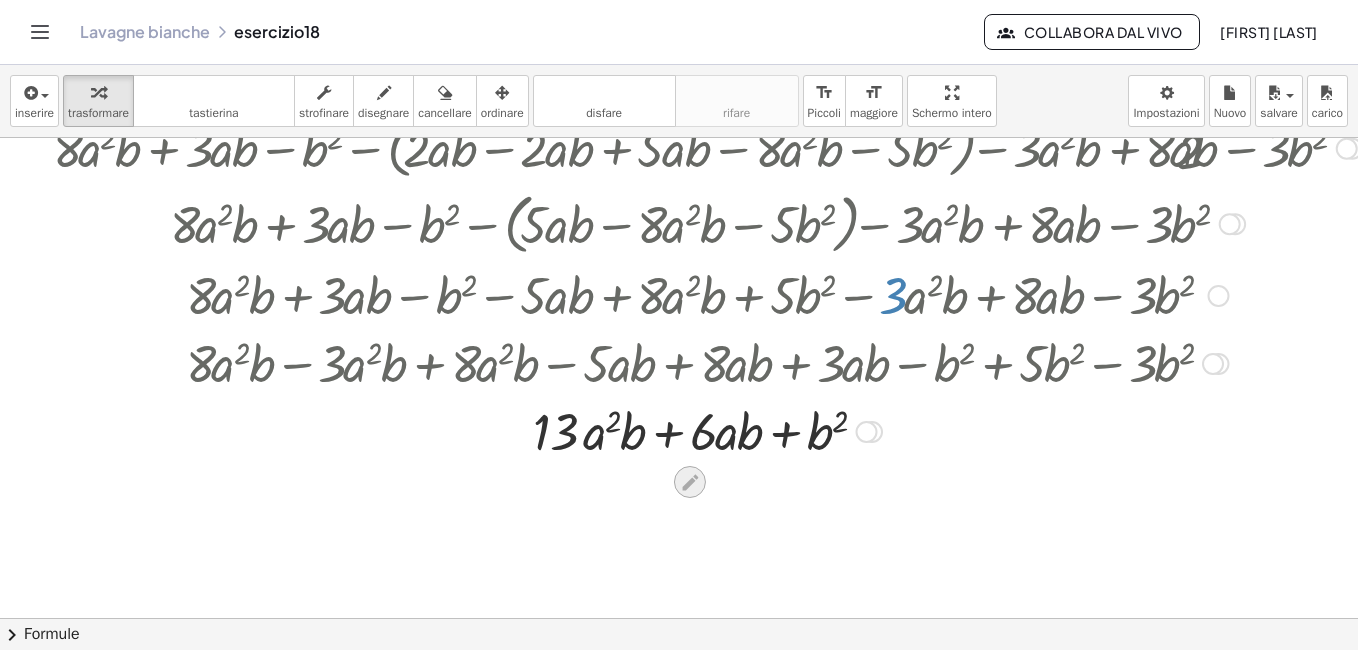 click 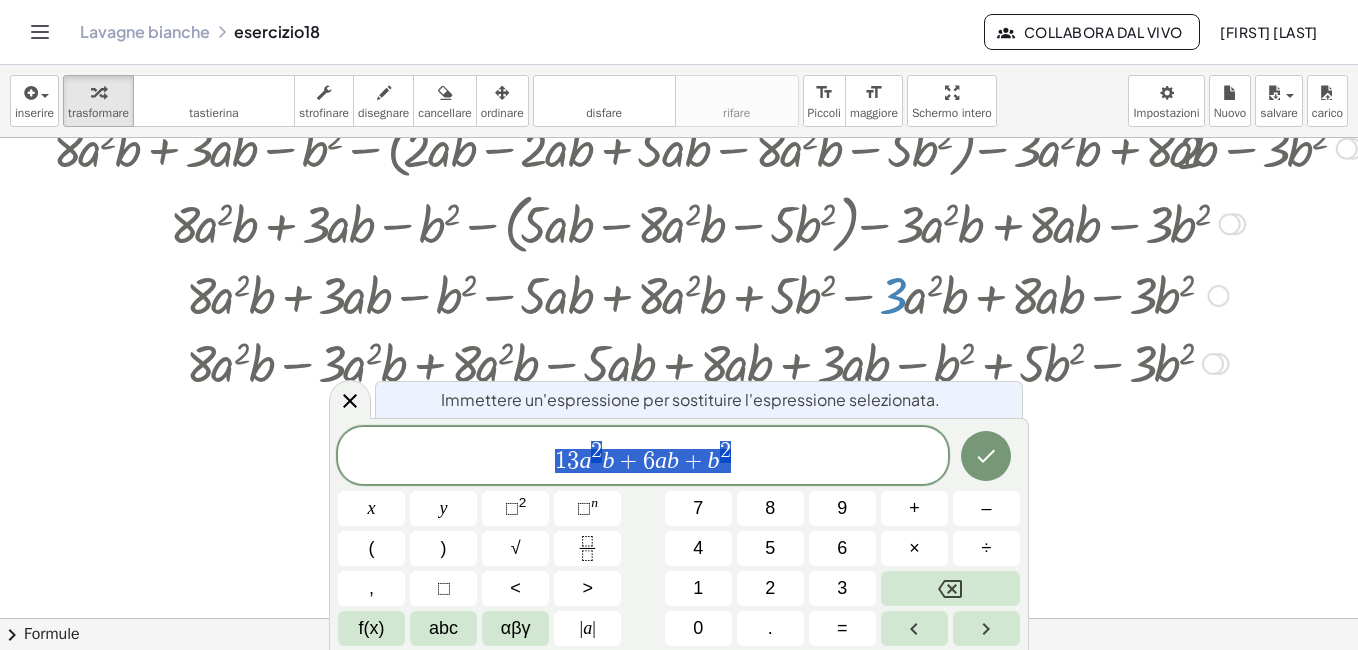 click on "1 3 a 2 b + 6 a b + b 2" at bounding box center (643, 457) 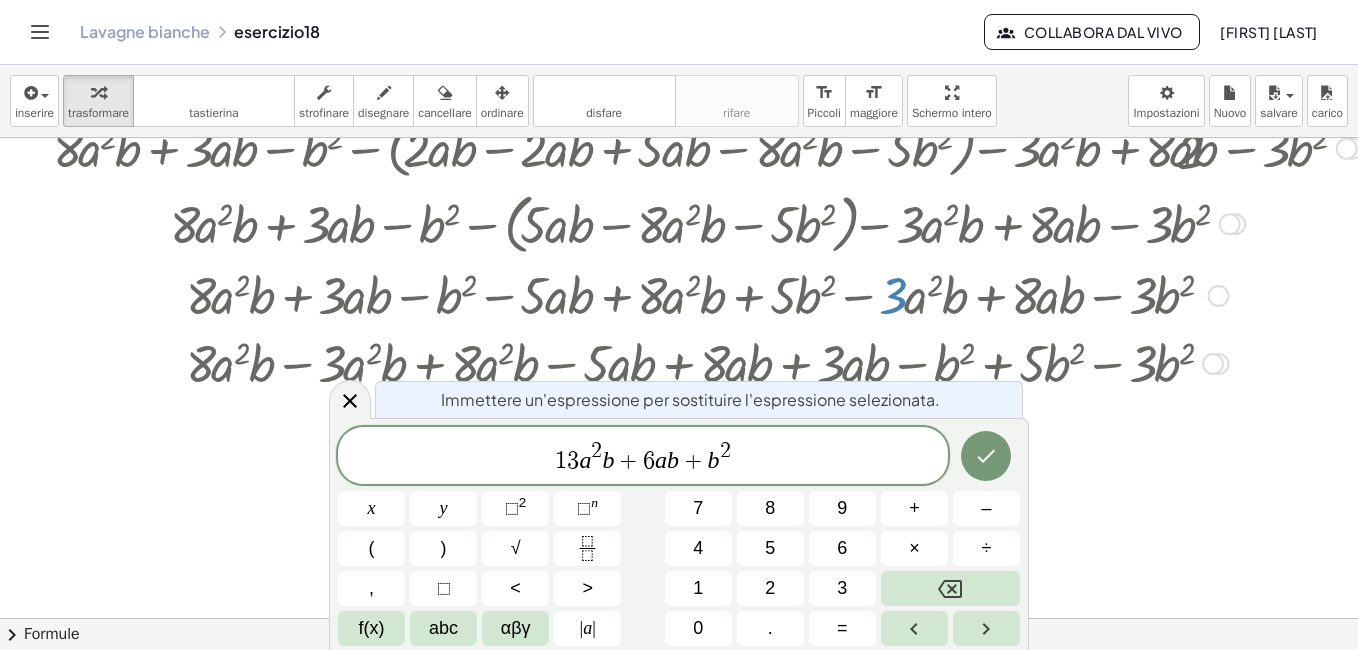 drag, startPoint x: 359, startPoint y: 401, endPoint x: 363, endPoint y: 386, distance: 15.524175 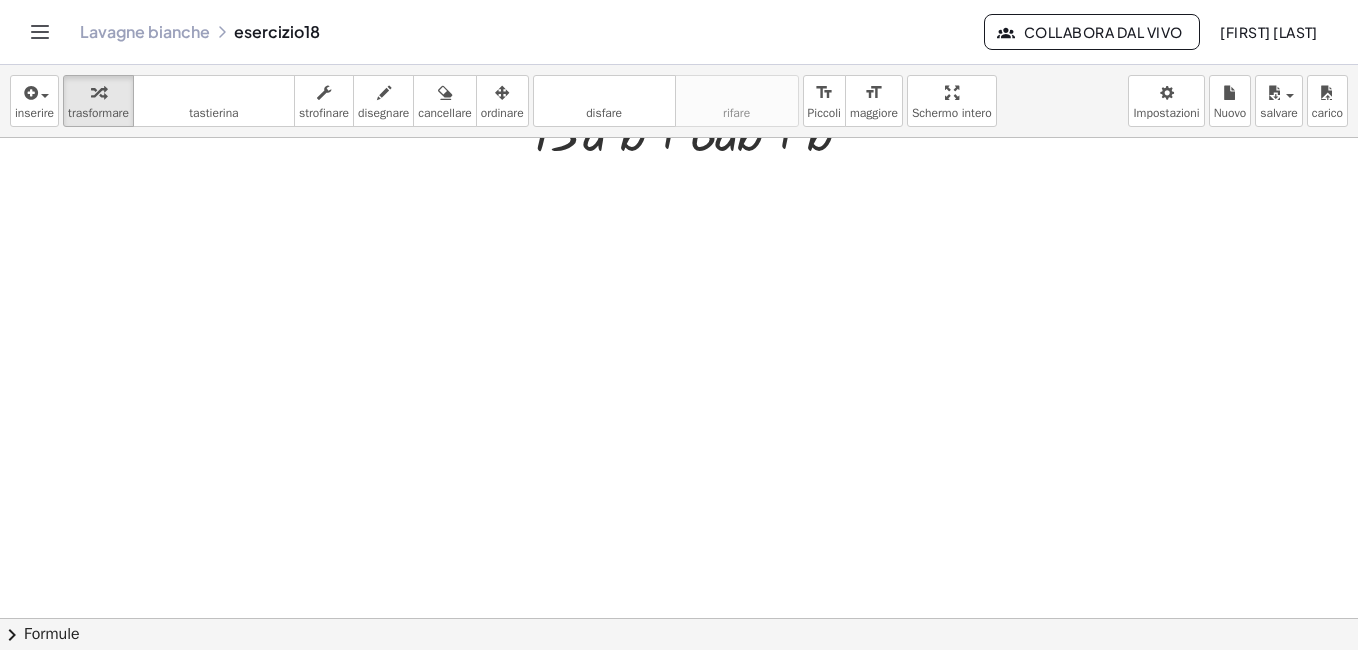 scroll, scrollTop: 795, scrollLeft: 0, axis: vertical 